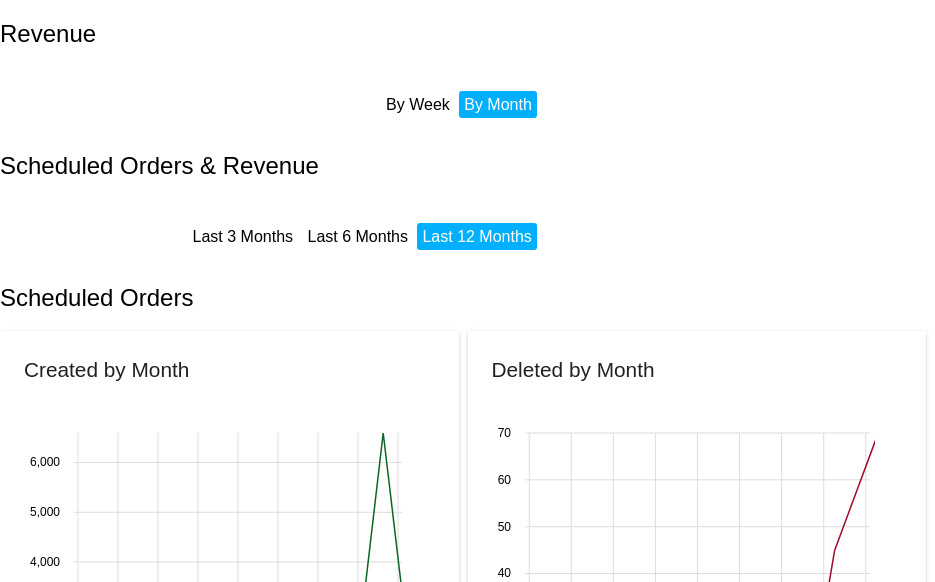 scroll, scrollTop: 0, scrollLeft: 0, axis: both 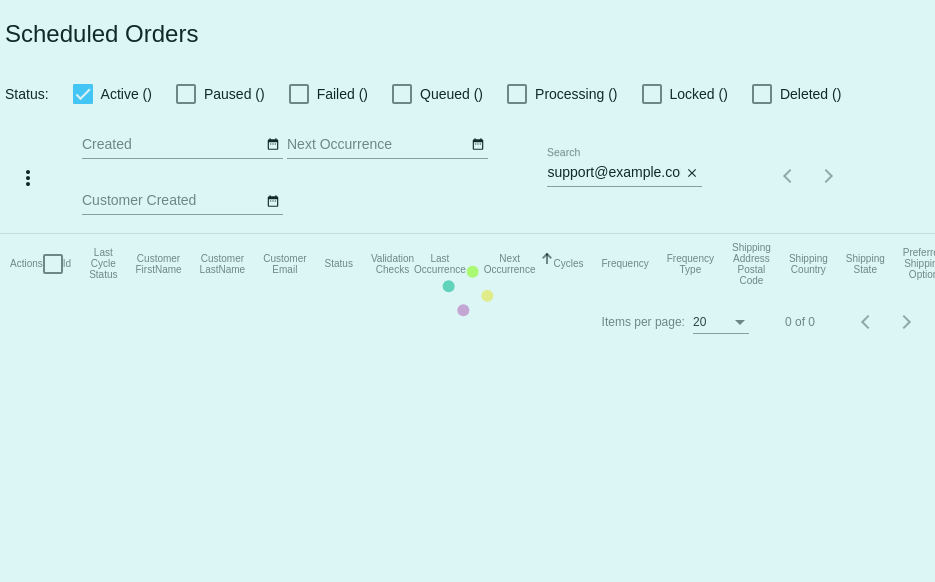 click on "Actions
Id   Last Cycle Status   Customer FirstName   Customer LastName   Customer Email   Status   Validation Checks   Last Occurrence   Next Occurrence   Sorted by NextOccurrenceUtc ascending  Cycles   Frequency   Frequency Type   Shipping Address Postal Code
Shipping Country
Shipping State
Preferred Shipping Option
Payment Method   Currency   Total Product Quantity   Scheduled Order Subtotal
Scheduled Order LTV" 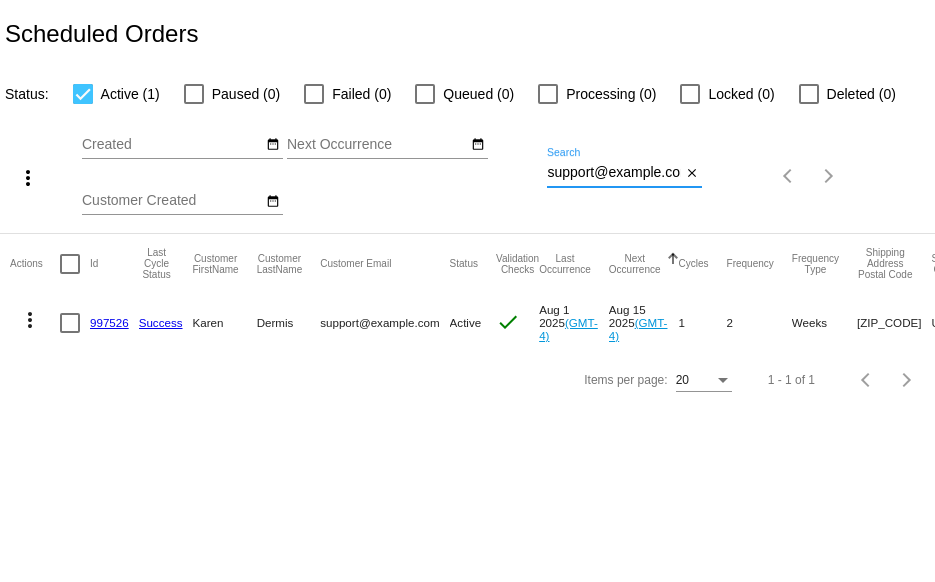 scroll, scrollTop: 0, scrollLeft: 15, axis: horizontal 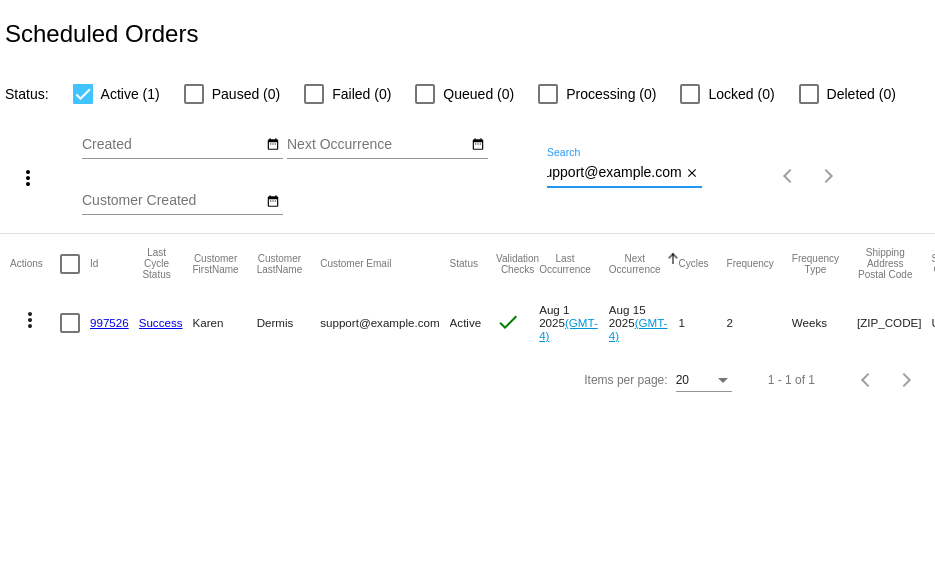 drag, startPoint x: 548, startPoint y: 175, endPoint x: 733, endPoint y: 187, distance: 185.38878 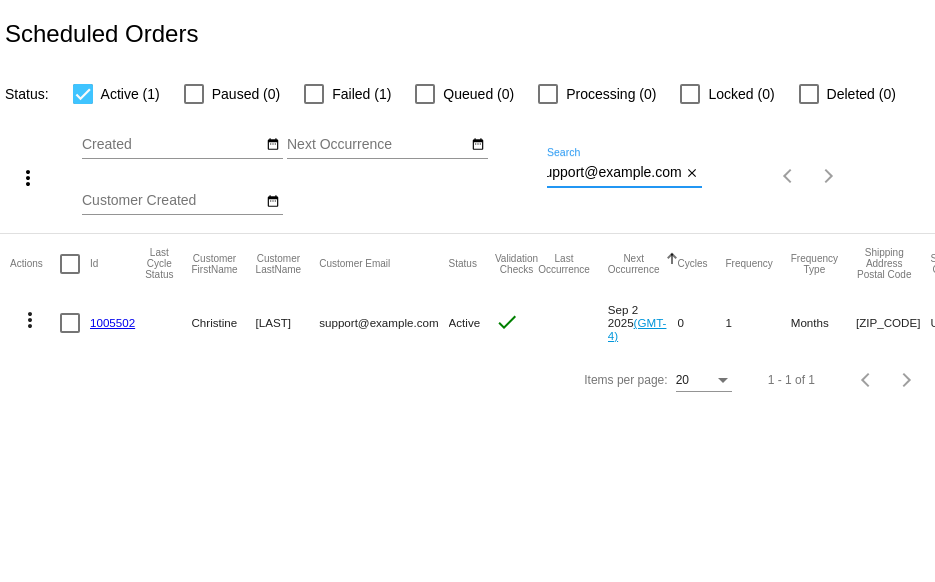 type on "support@example.com" 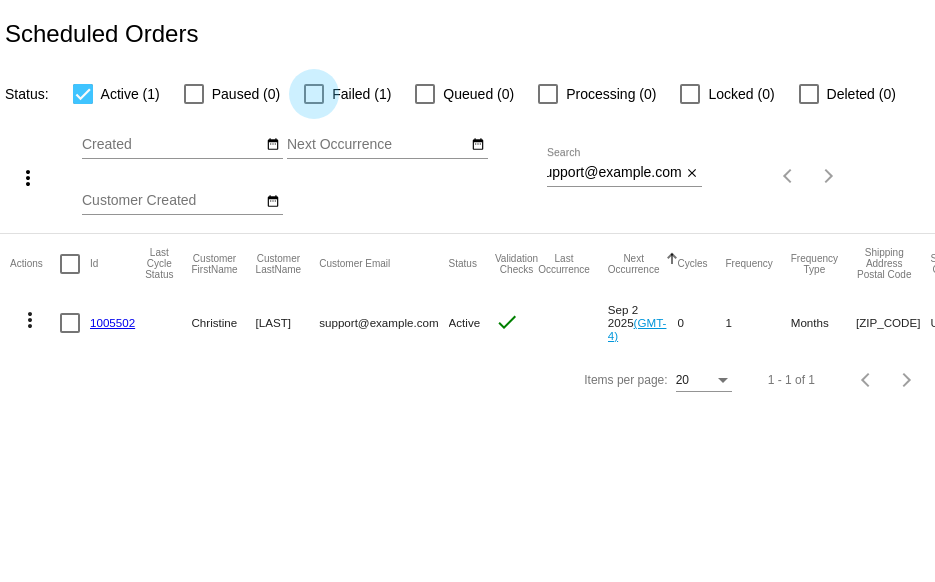click at bounding box center (314, 94) 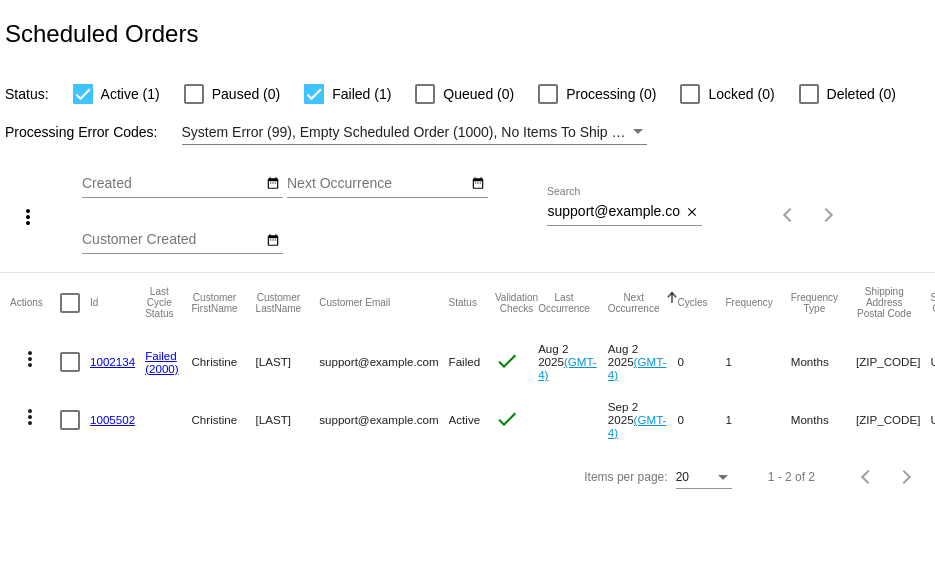 click on "1002134" 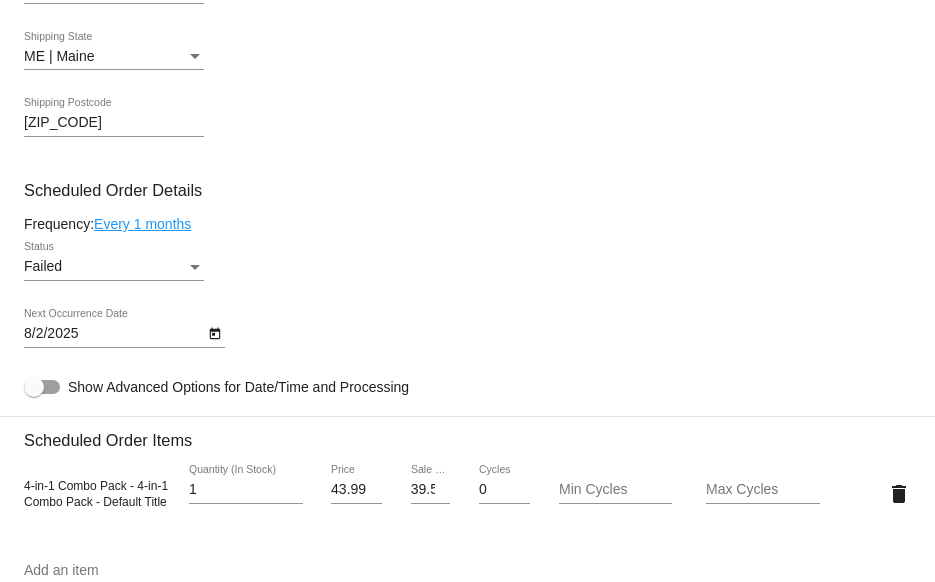 scroll, scrollTop: 1100, scrollLeft: 0, axis: vertical 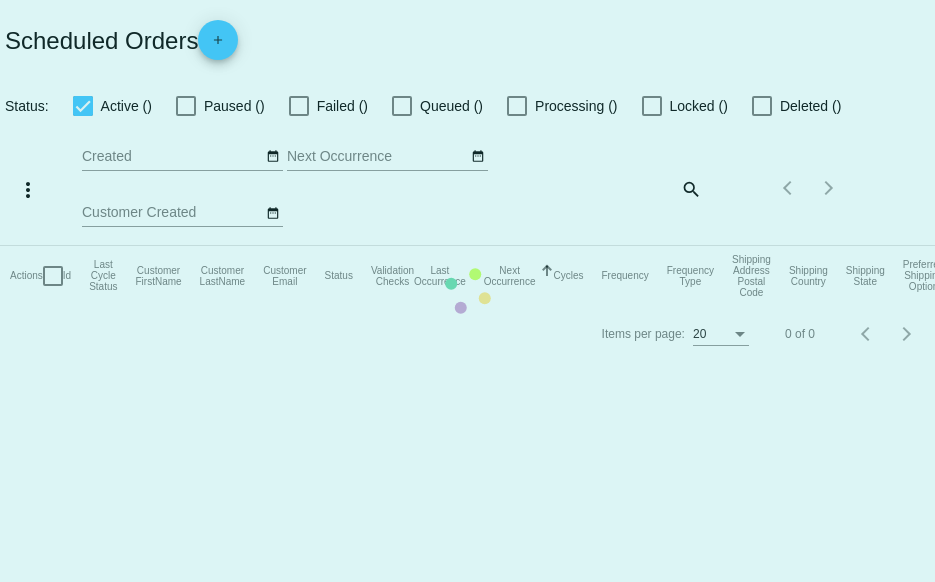 checkbox on "true" 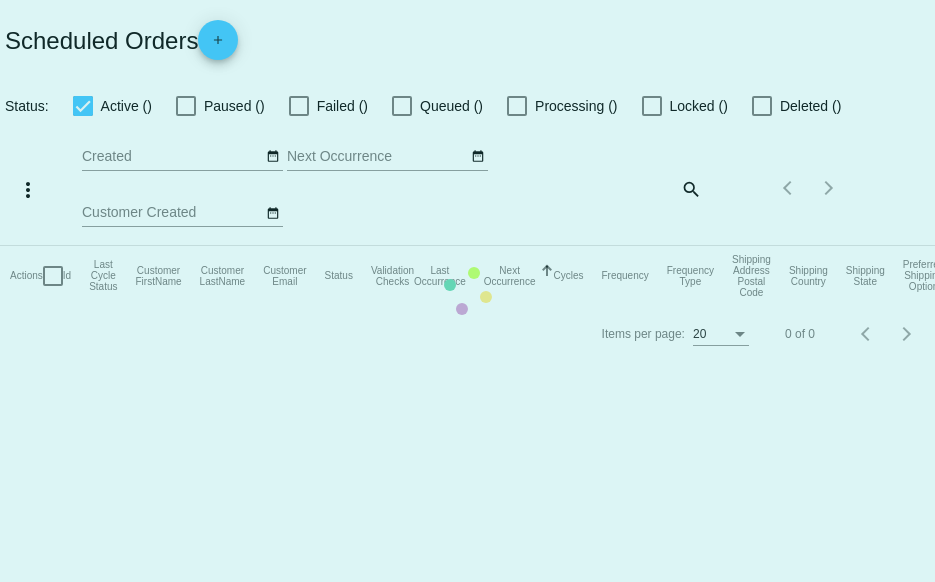 scroll, scrollTop: 0, scrollLeft: 0, axis: both 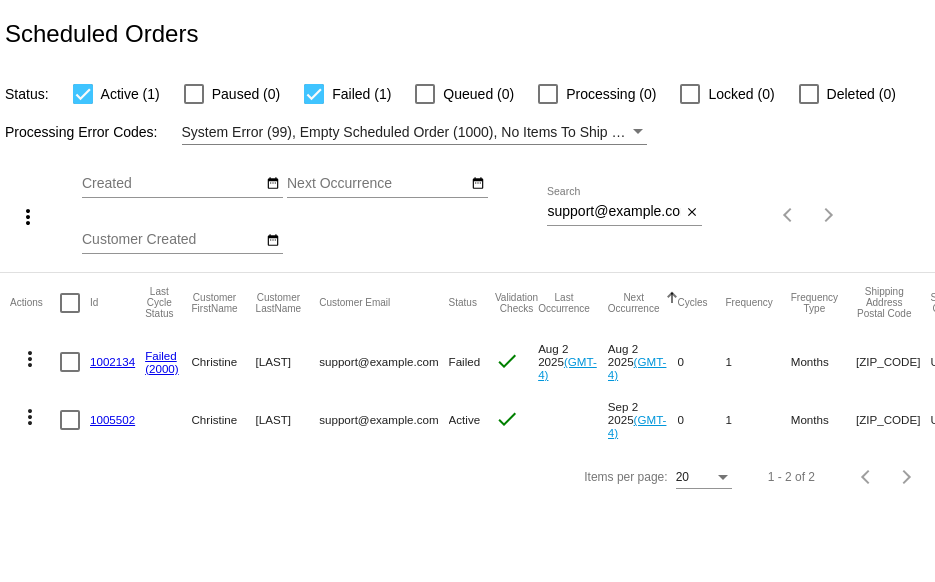 click on "1005502" 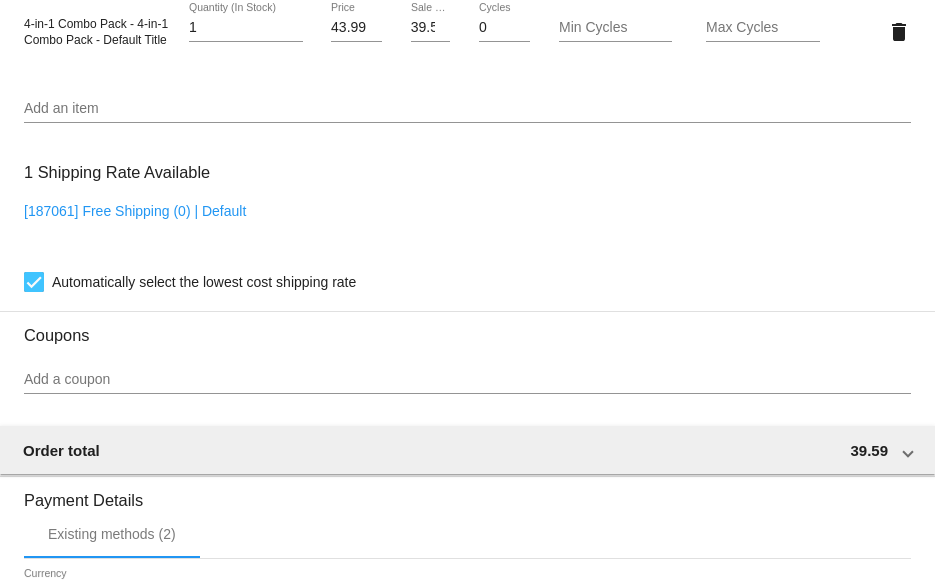 scroll, scrollTop: 1300, scrollLeft: 0, axis: vertical 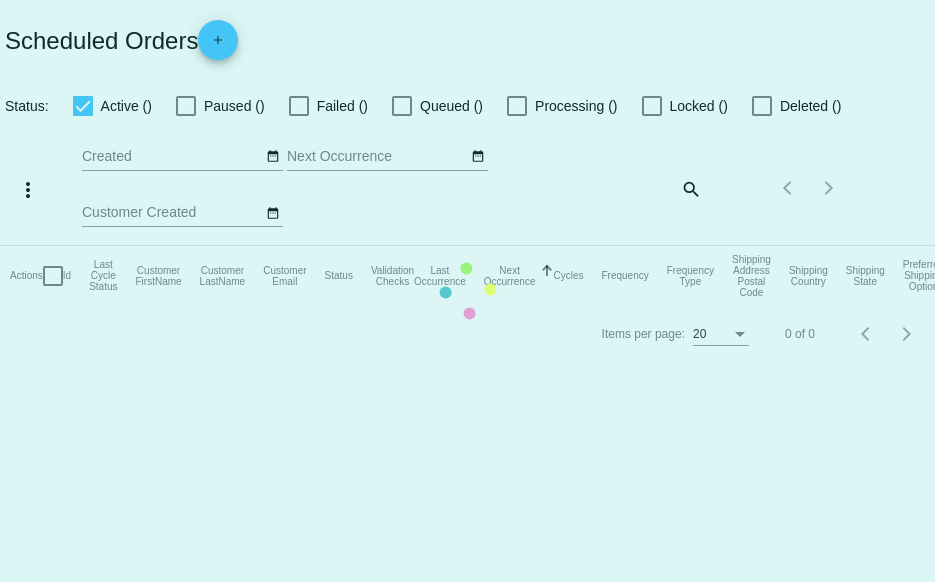 checkbox on "true" 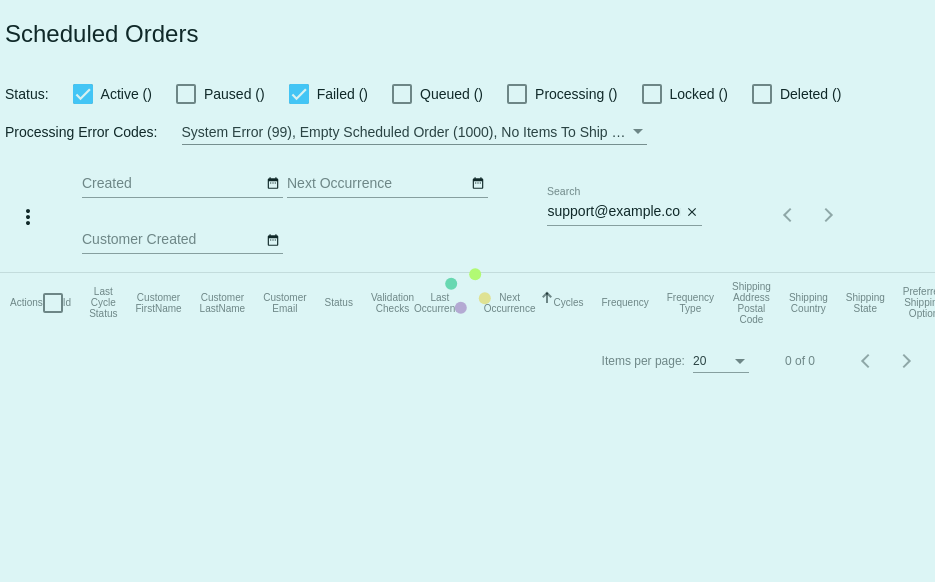 scroll, scrollTop: 0, scrollLeft: 0, axis: both 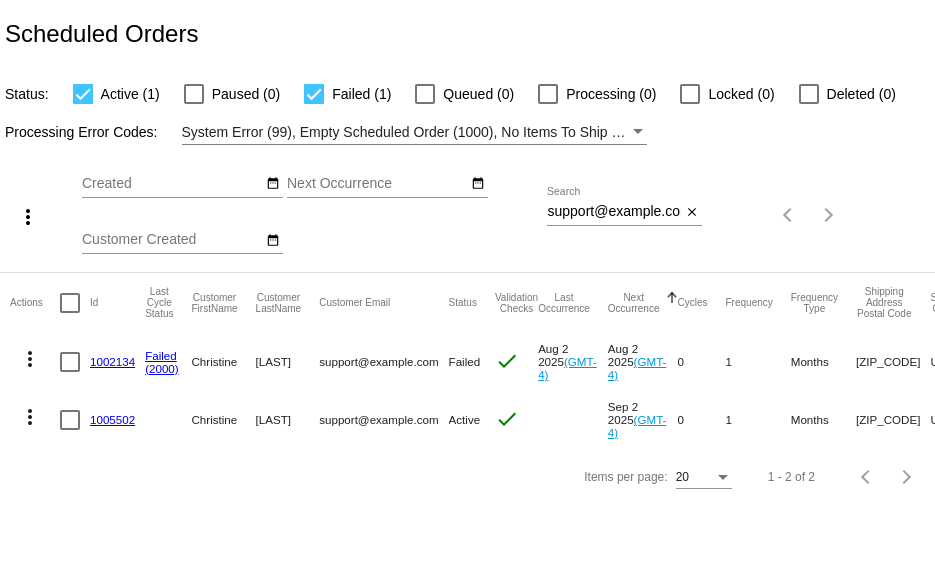 click on "1002134" 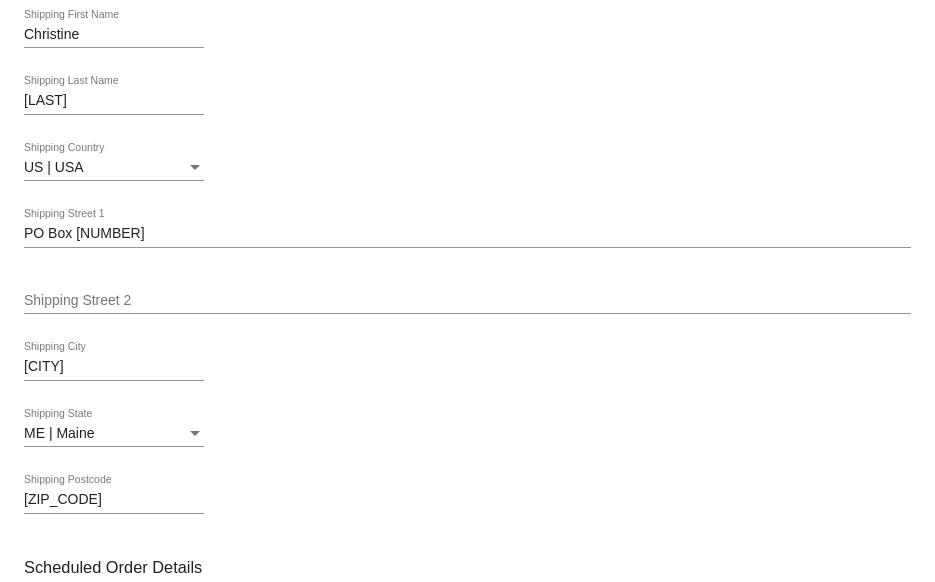 scroll, scrollTop: 0, scrollLeft: 0, axis: both 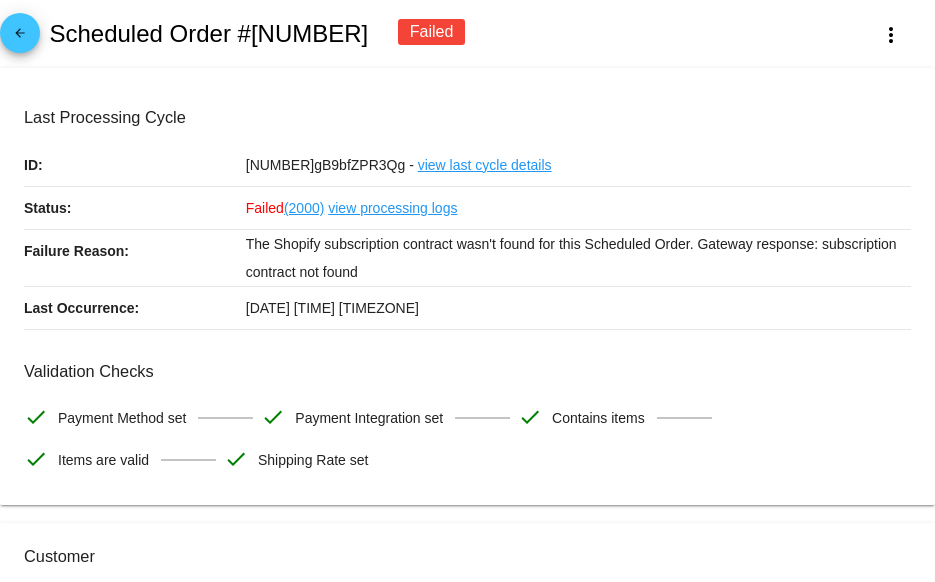 click on "arrow_back" 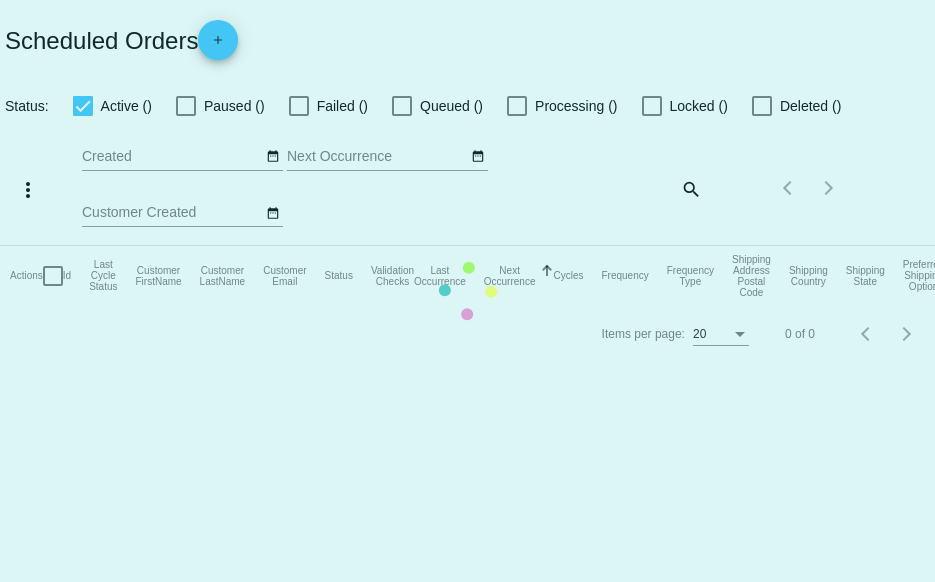 checkbox on "true" 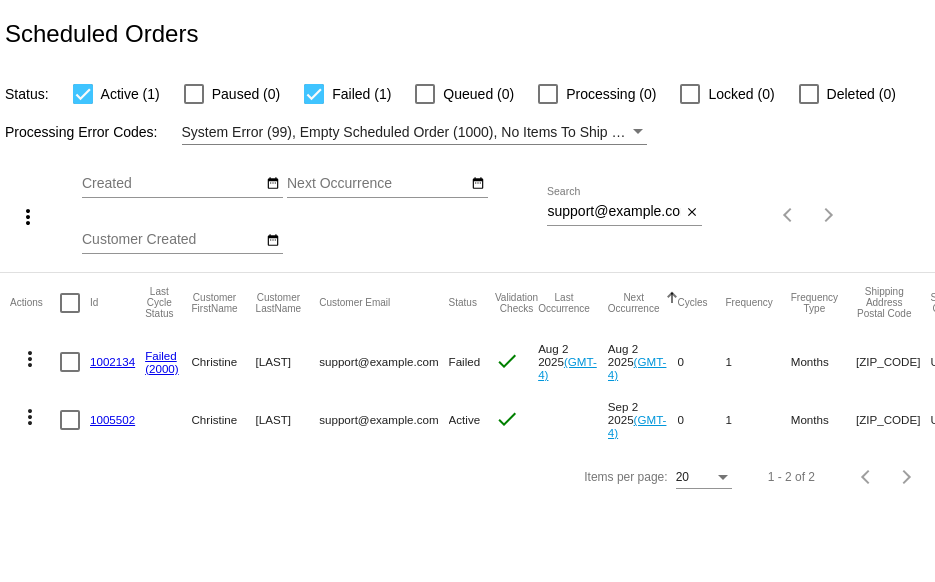 click on "more_vert" 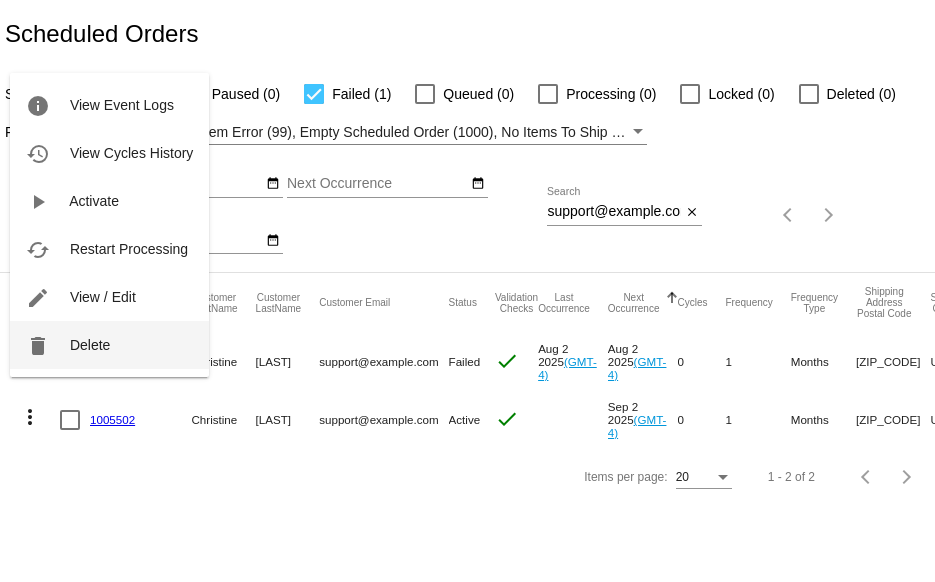 click on "delete
Delete" at bounding box center [109, 345] 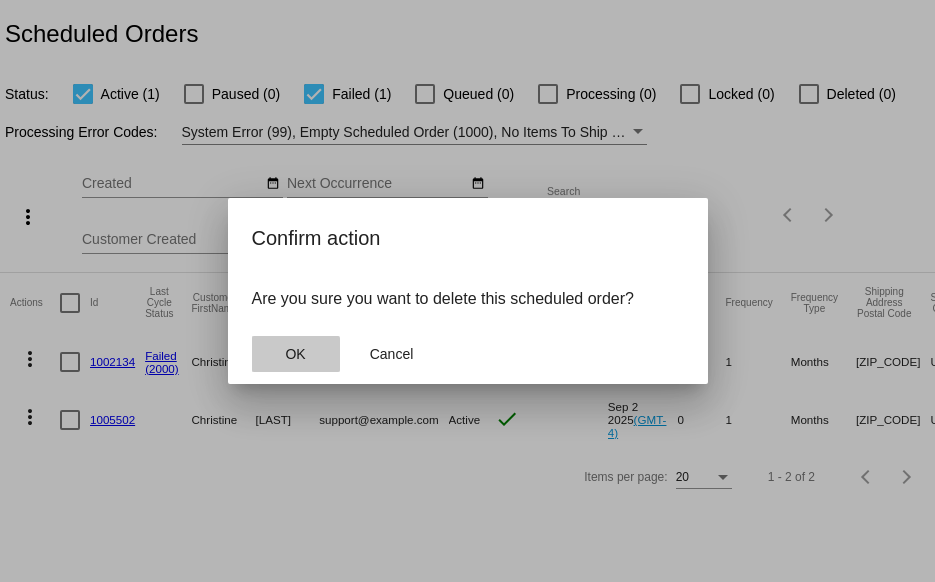 click on "OK" 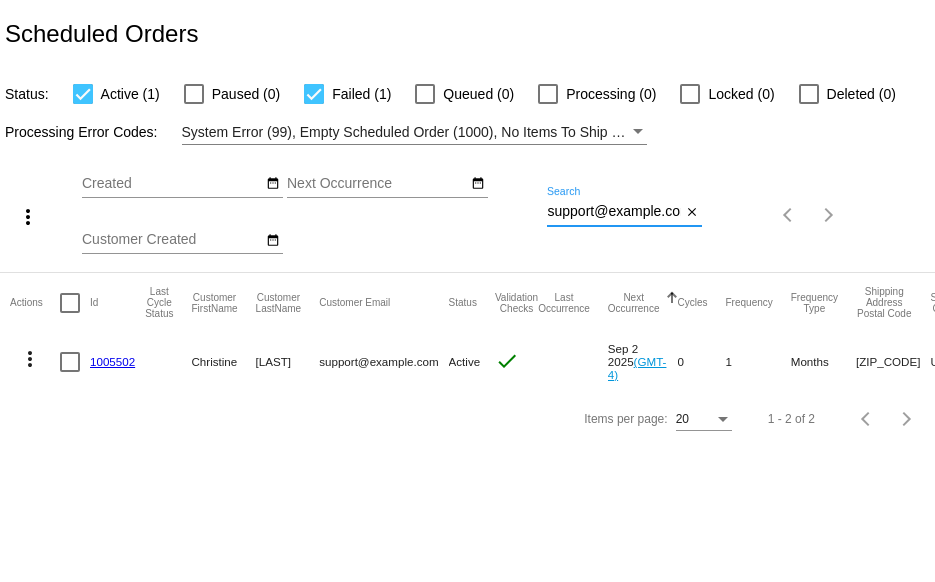 scroll, scrollTop: 0, scrollLeft: 19, axis: horizontal 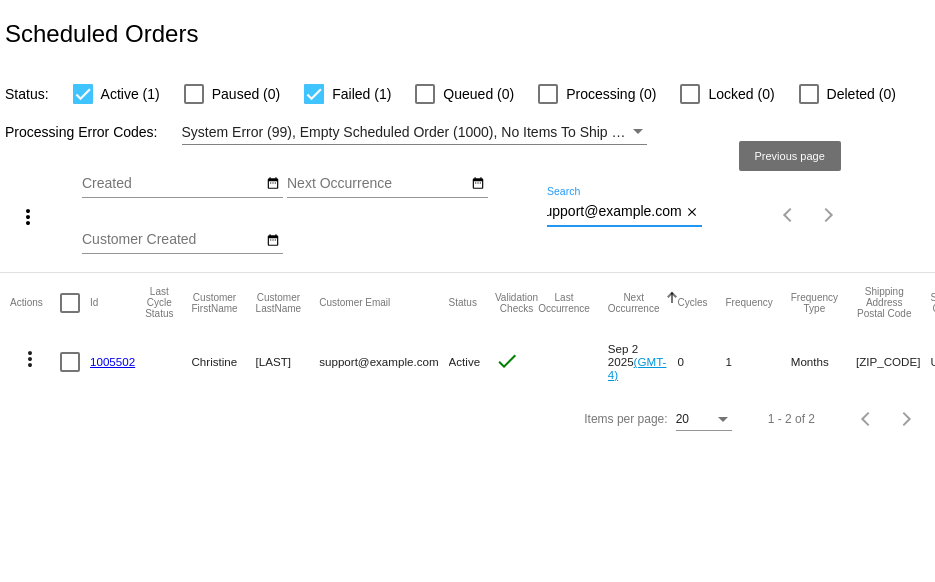 click on "more_vert
Aug
Jan
Feb
Mar
Apr
1" 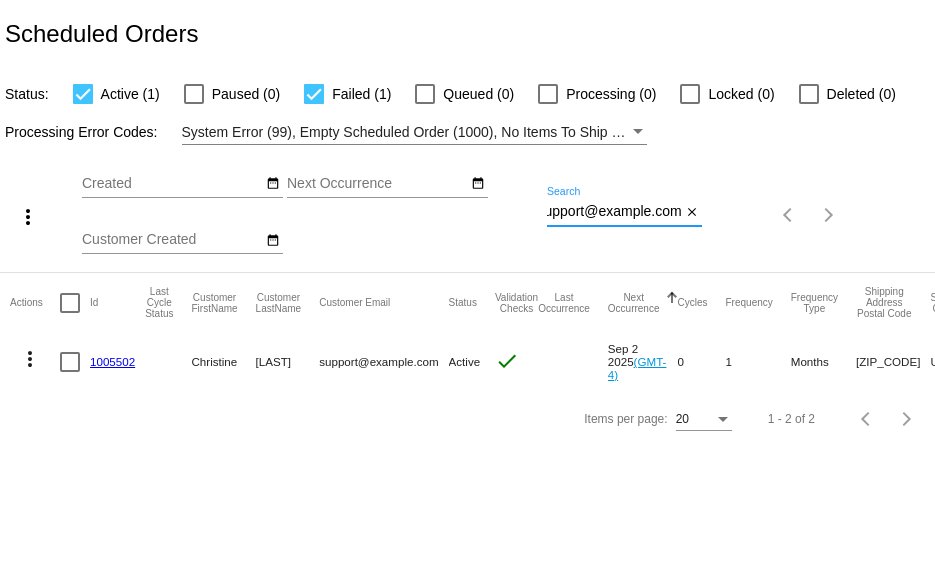 paste on "support@example.com" 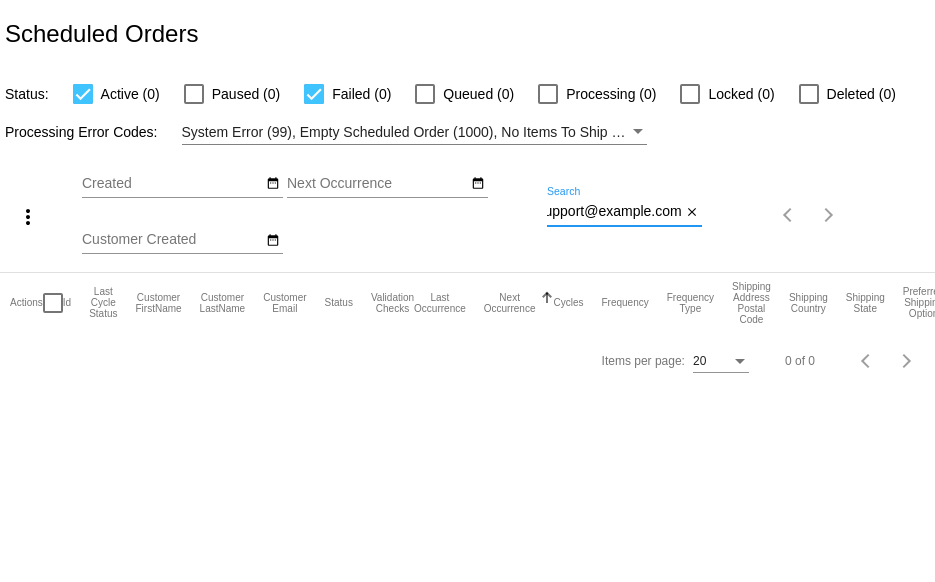scroll, scrollTop: 0, scrollLeft: 0, axis: both 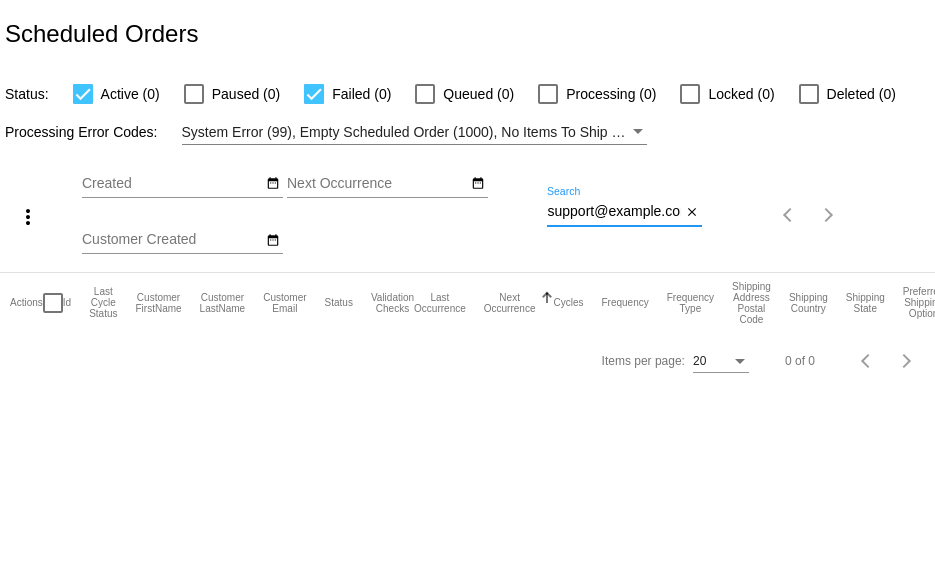 drag, startPoint x: 627, startPoint y: 207, endPoint x: 486, endPoint y: 207, distance: 141 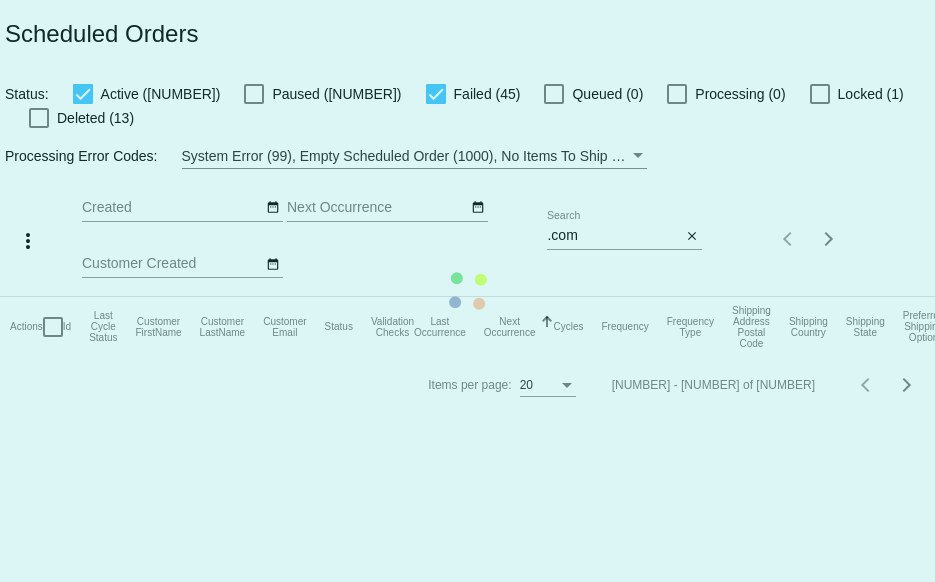 click on "Paused ([NUMBER])
Failed ([NUMBER])
Queued ([NUMBER])
Processing
([NUMBER])
Locked ([NUMBER])
Deleted ([NUMBER])
Processing Error Codes:
System Error ([NUMBER]), Empty Scheduled Order ([NUMBER]), No Items To Ship ([NUMBER]), Shipping Rate Not Found ([NUMBER]), Payment Integration Not Found ([NUMBER]), No Payment Method ([NUMBER]), Payment Failed ([NUMBER]), Payment Gateway Communication Failure ([NUMBER]), Client Order Creation Failure ([NUMBER]), Client Order Update Failure ([NUMBER]), Client Order Invalid ([NUMBER])
more_vert
Su Mo Tu We Th Fr Sa" 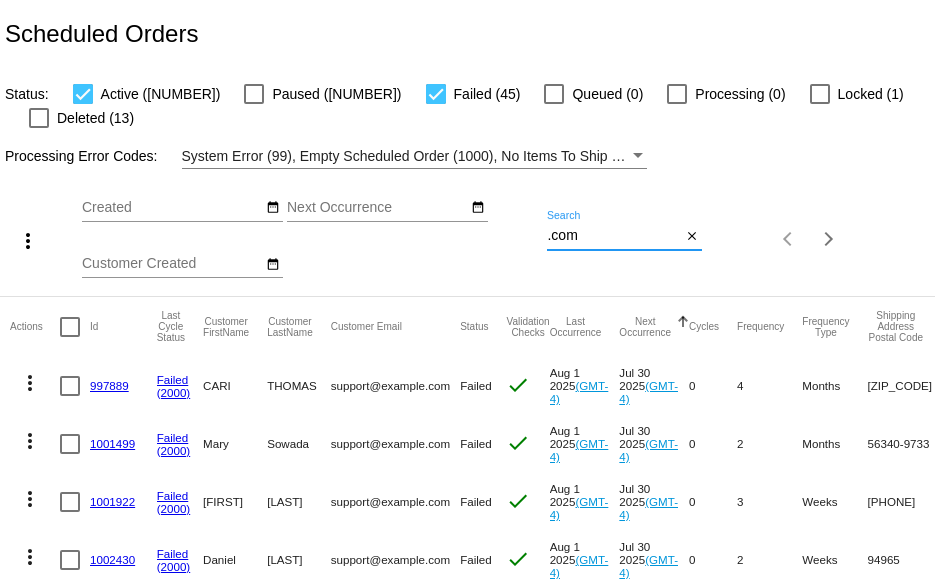 drag, startPoint x: 641, startPoint y: 239, endPoint x: 410, endPoint y: 242, distance: 231.01949 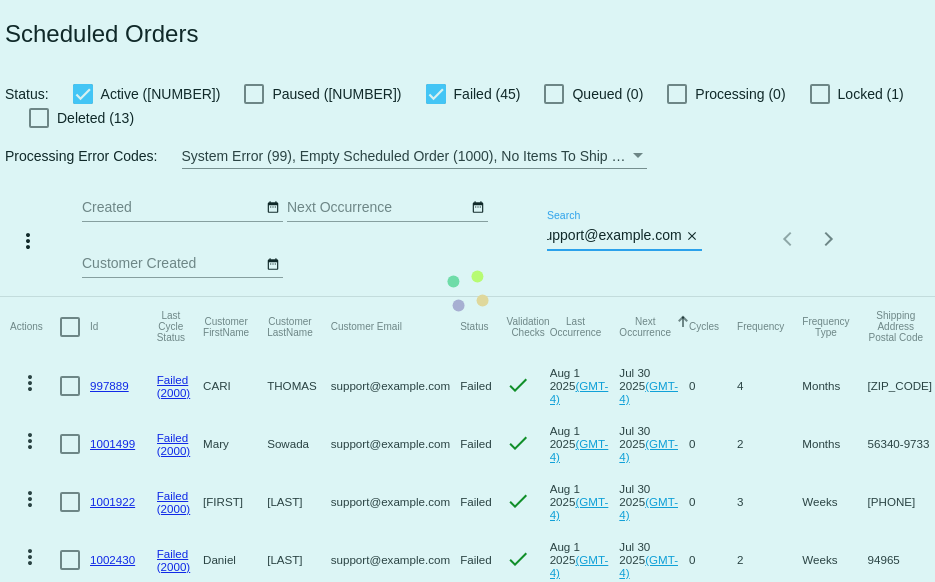 scroll, scrollTop: 0, scrollLeft: 35, axis: horizontal 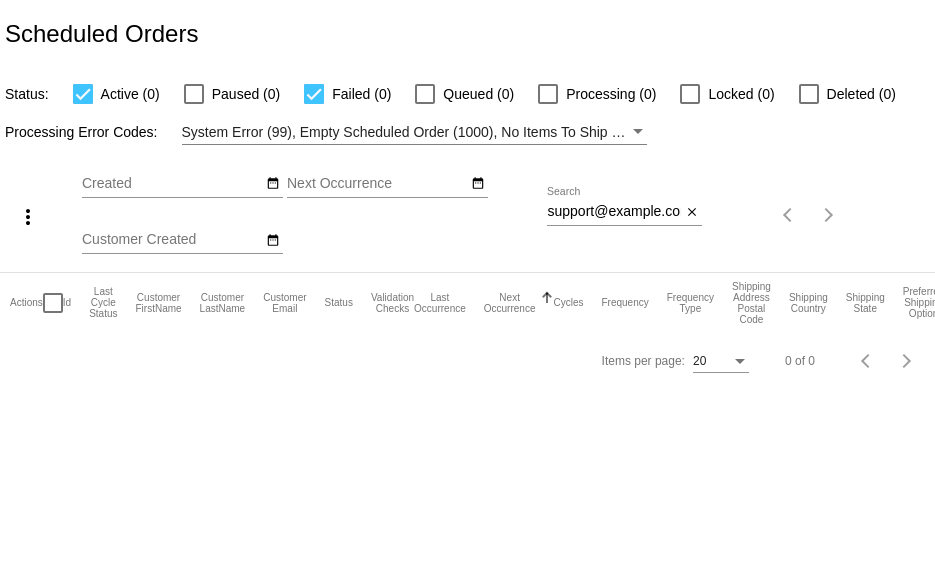 drag, startPoint x: 544, startPoint y: 212, endPoint x: 559, endPoint y: 211, distance: 15.033297 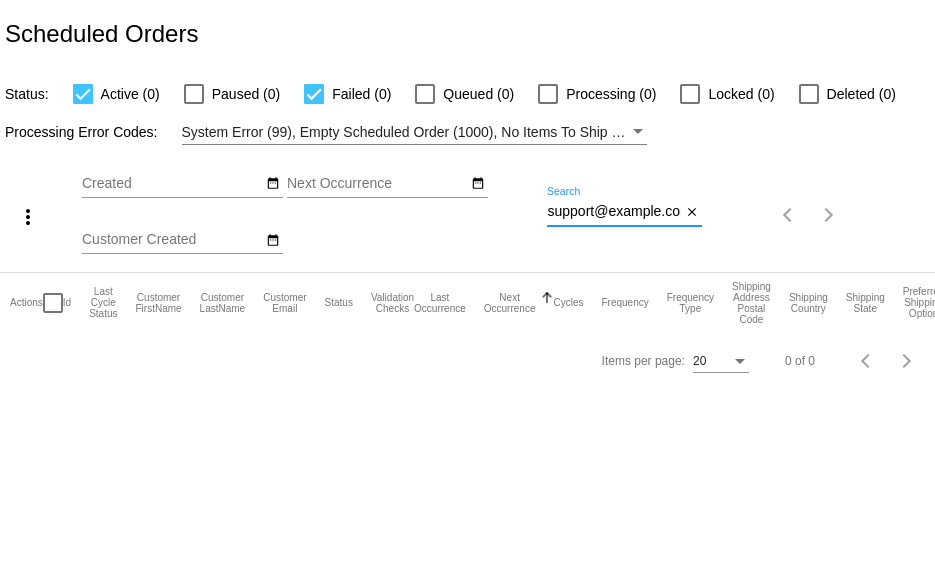 click on "support@example.com" at bounding box center (614, 212) 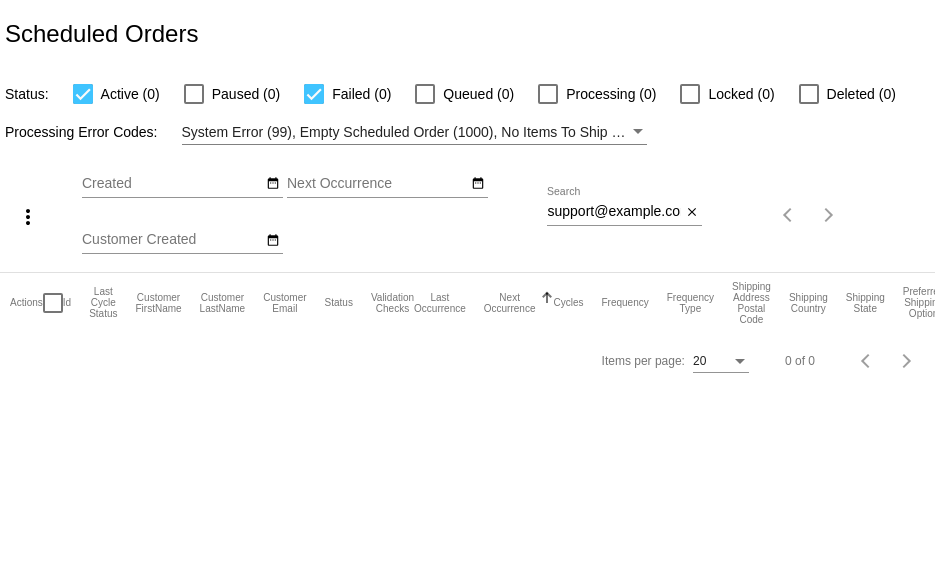 click on "Aug
Jan
Feb
Mar
Apr
Su Mo" 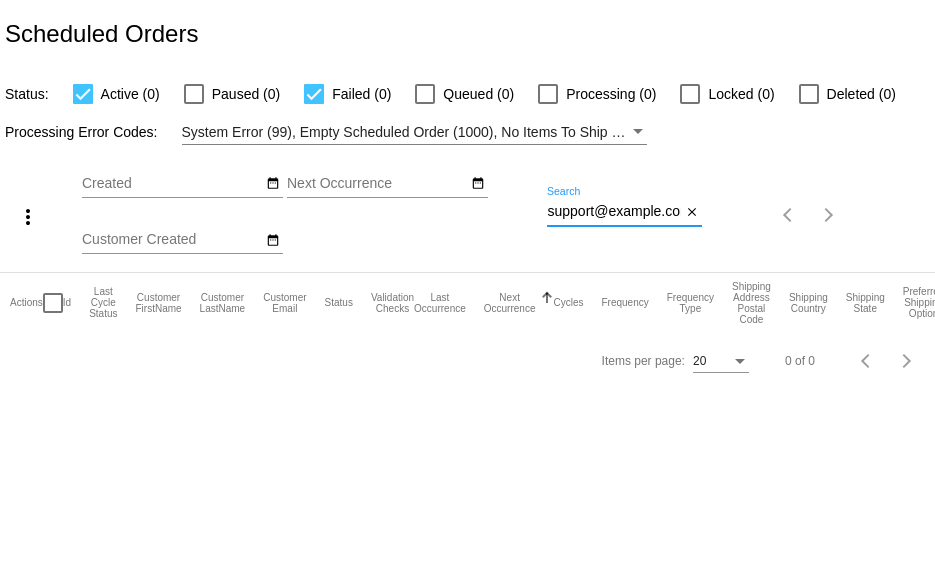 scroll, scrollTop: 0, scrollLeft: 35, axis: horizontal 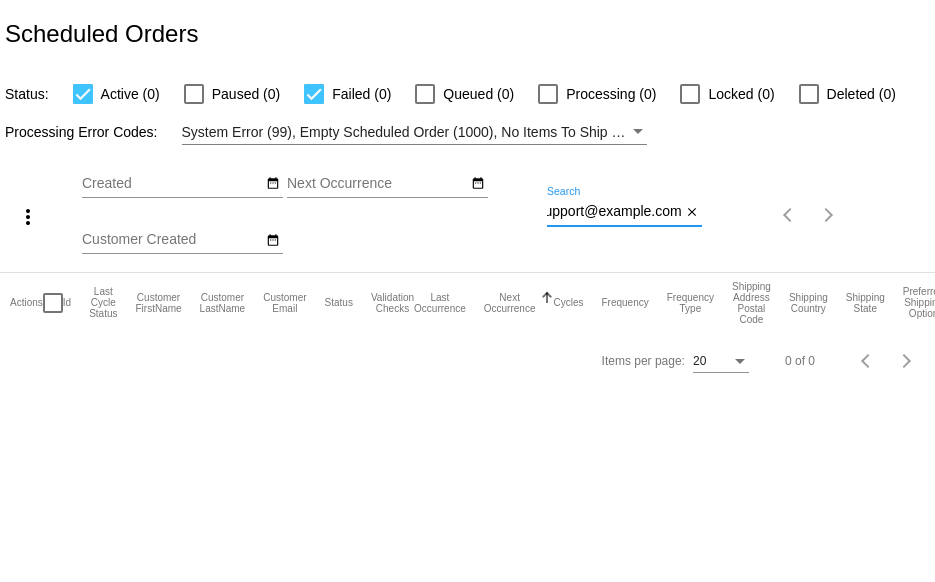 drag, startPoint x: 547, startPoint y: 213, endPoint x: 769, endPoint y: 230, distance: 222.64995 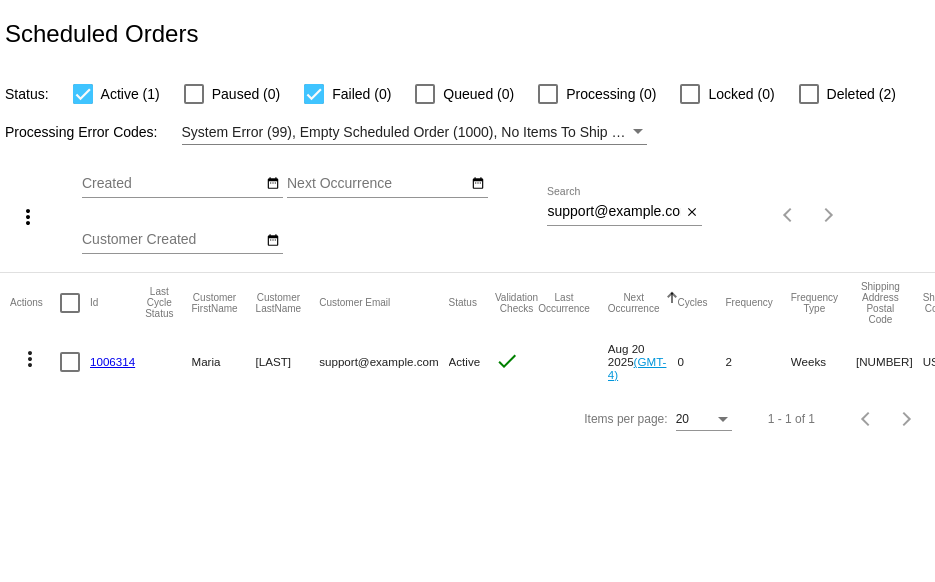 click on "1006314" 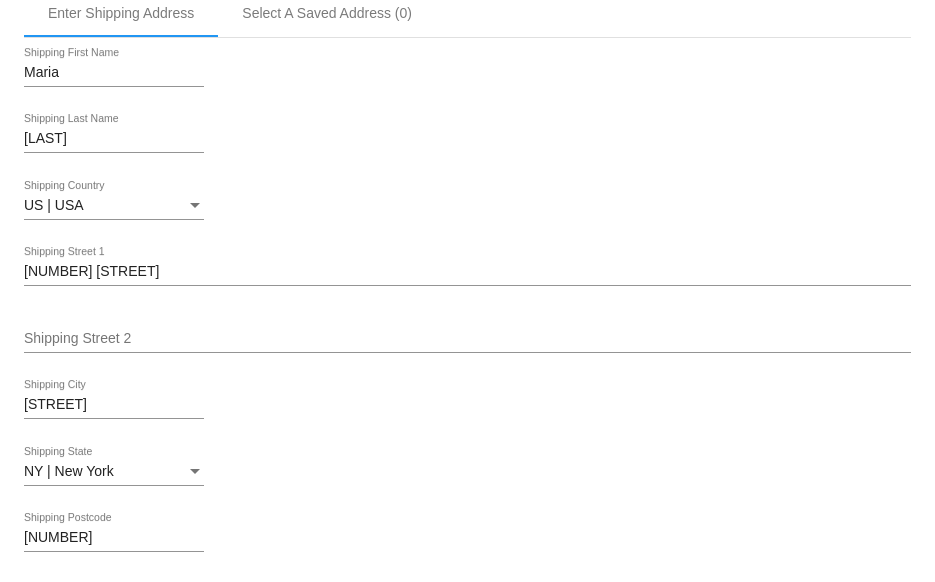 scroll, scrollTop: 0, scrollLeft: 0, axis: both 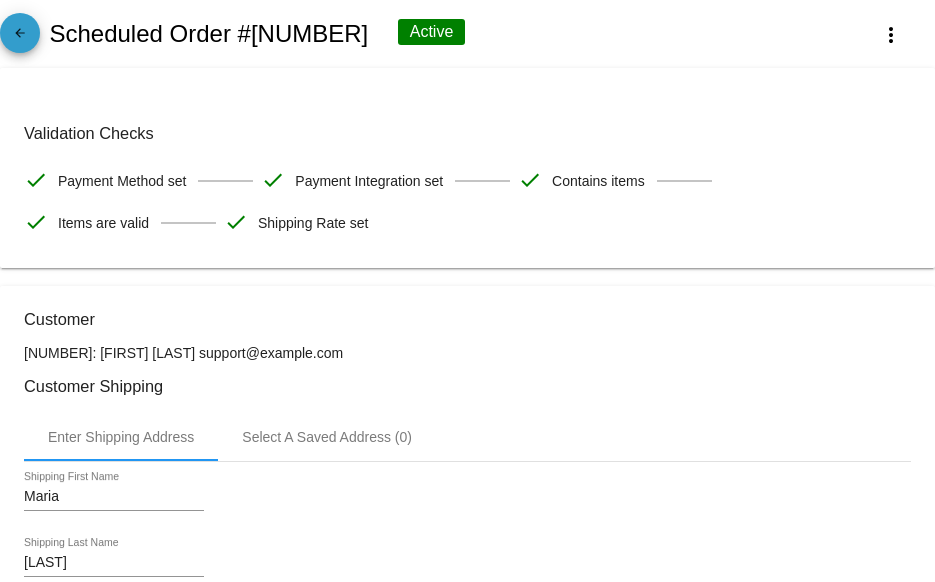 click on "arrow_back" 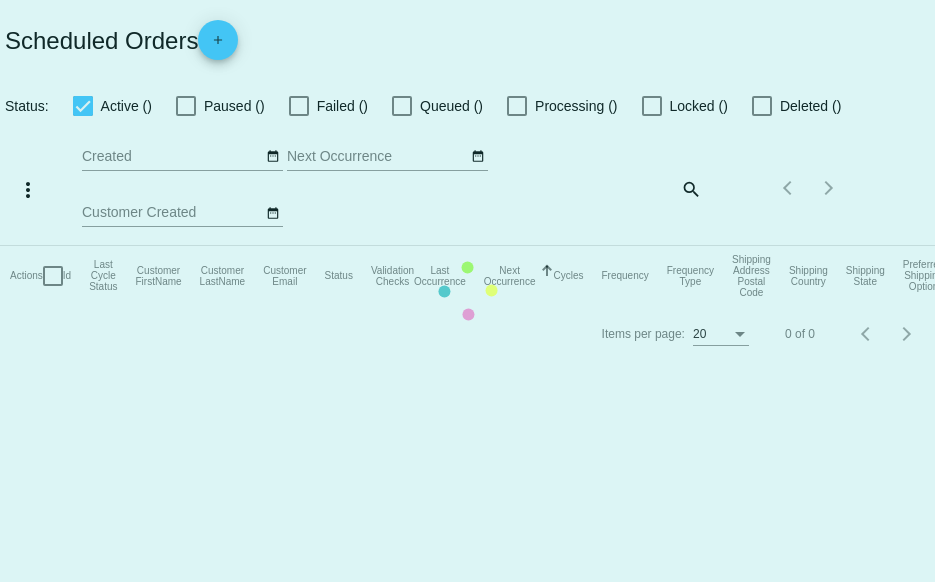 checkbox on "true" 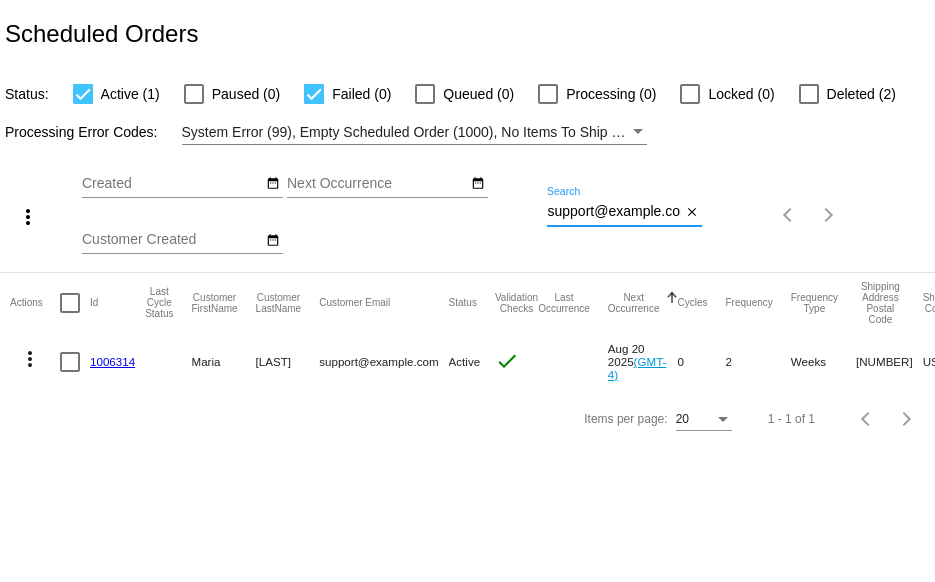 drag, startPoint x: 547, startPoint y: 211, endPoint x: 664, endPoint y: 215, distance: 117.06836 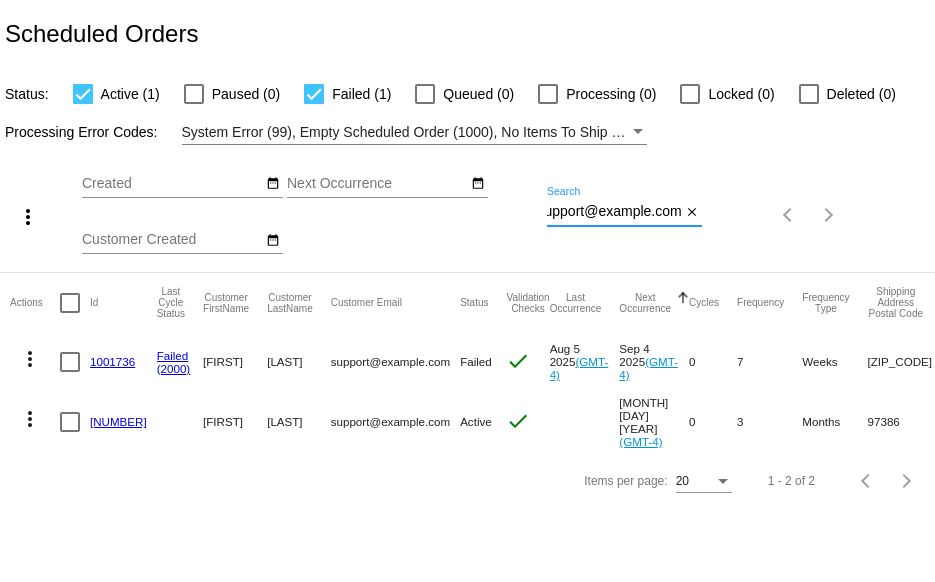 type on "support@example.com" 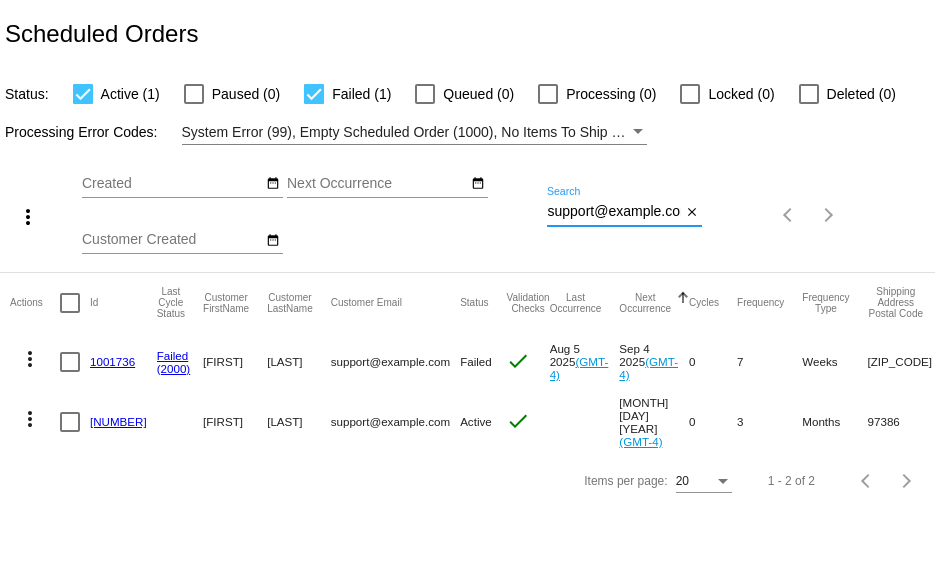 click on "[NUMBER]" 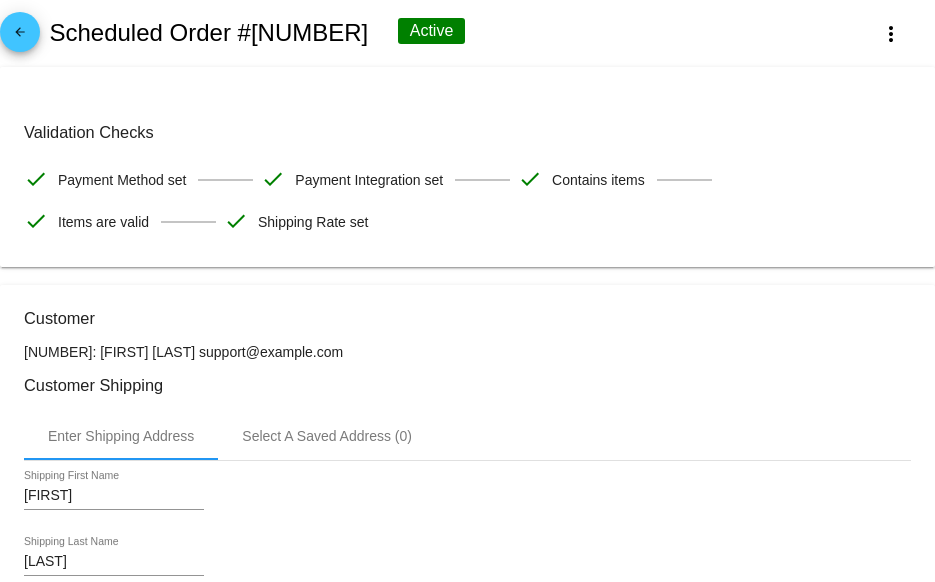 scroll, scrollTop: 0, scrollLeft: 0, axis: both 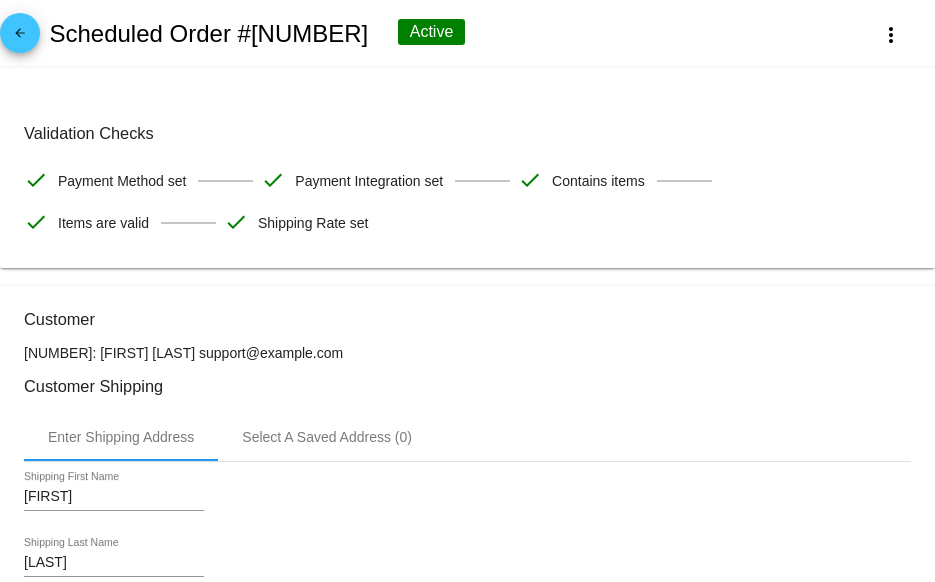 click on "arrow_back" 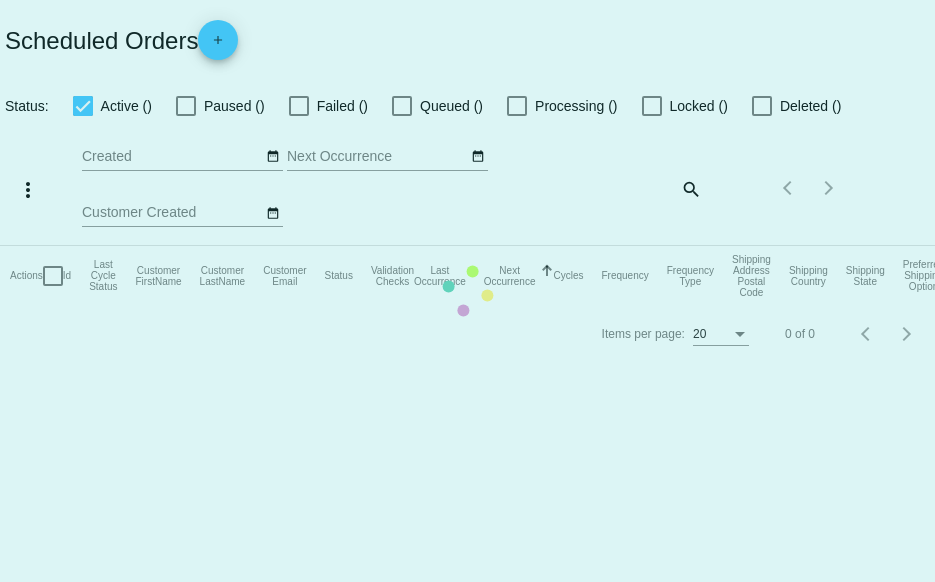 checkbox on "true" 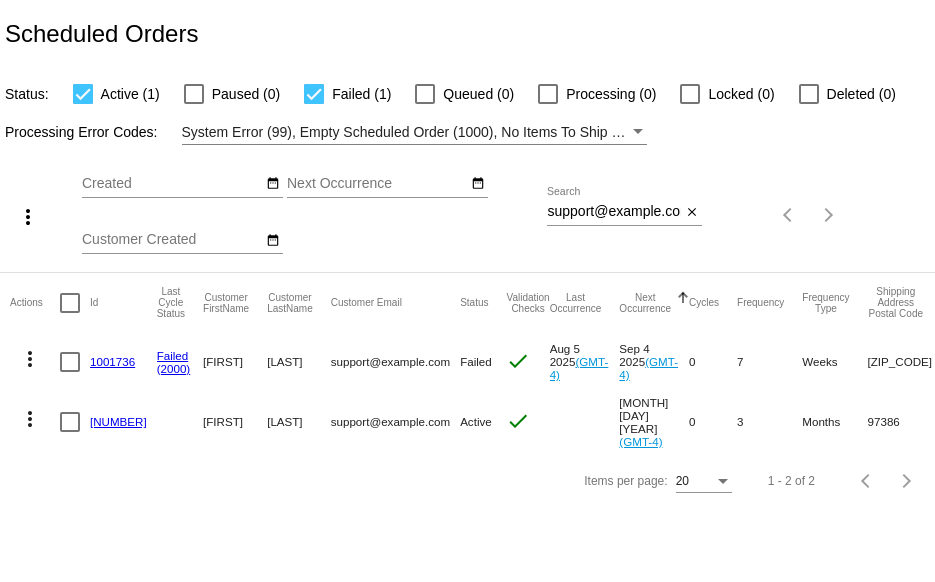 click on "more_vert" 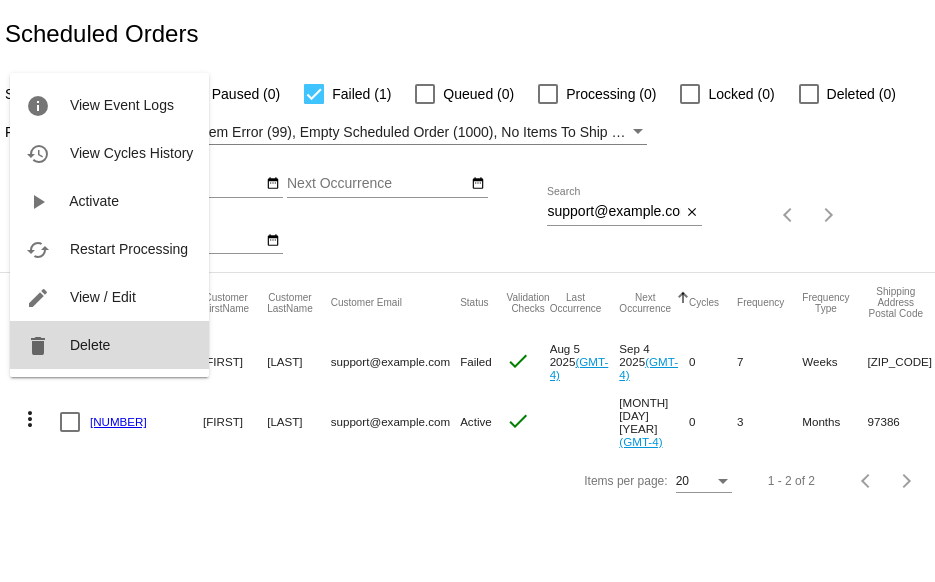 click on "delete
Delete" at bounding box center [109, 345] 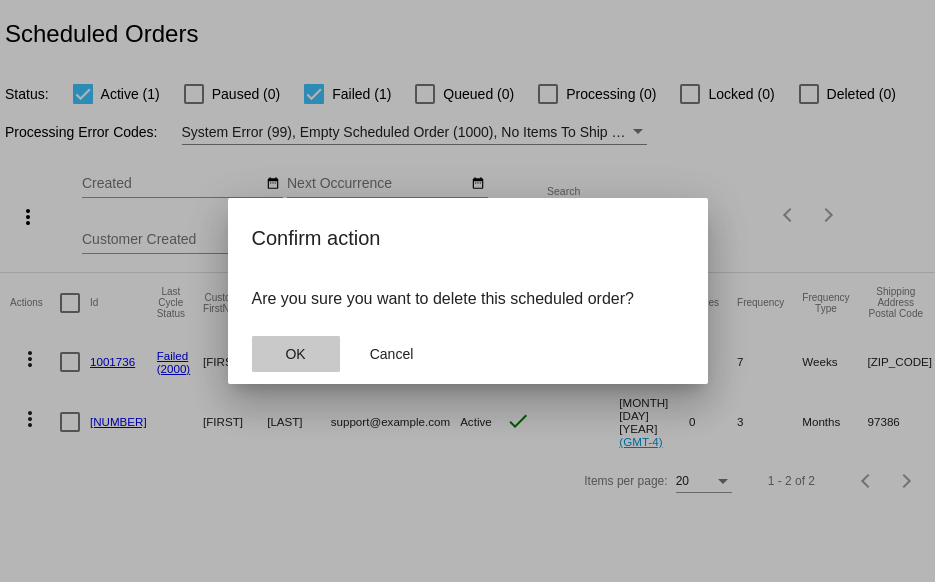 click on "OK" 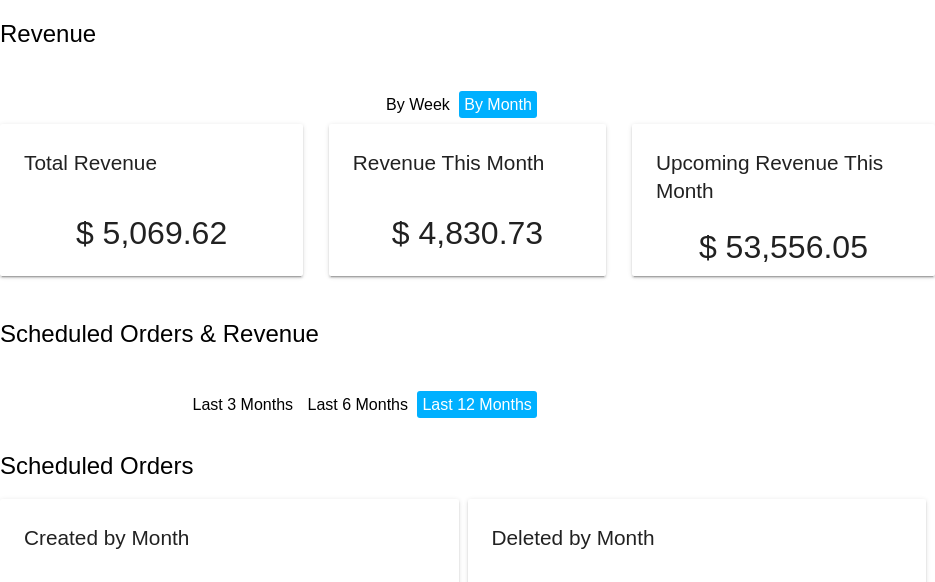 scroll, scrollTop: 0, scrollLeft: 0, axis: both 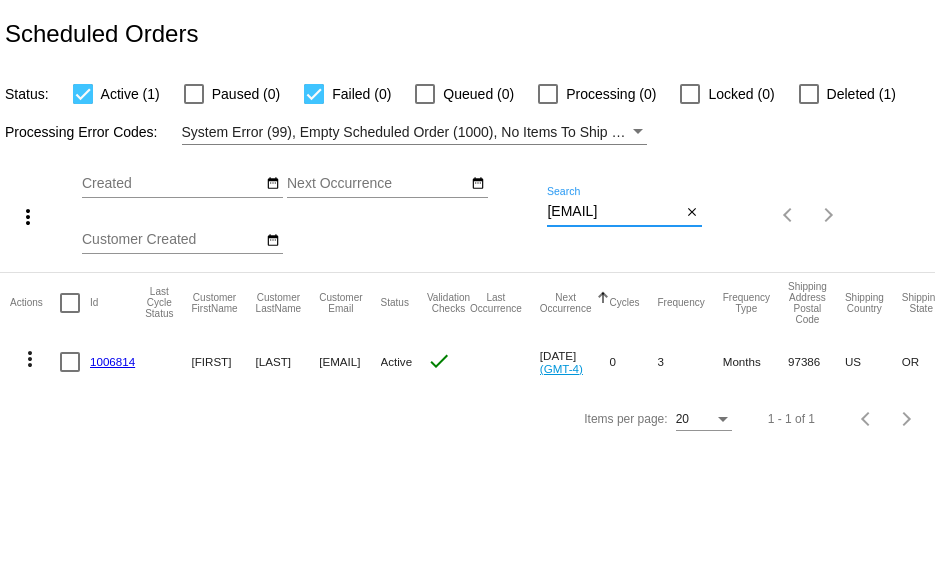 drag, startPoint x: 548, startPoint y: 209, endPoint x: 755, endPoint y: 239, distance: 209.16261 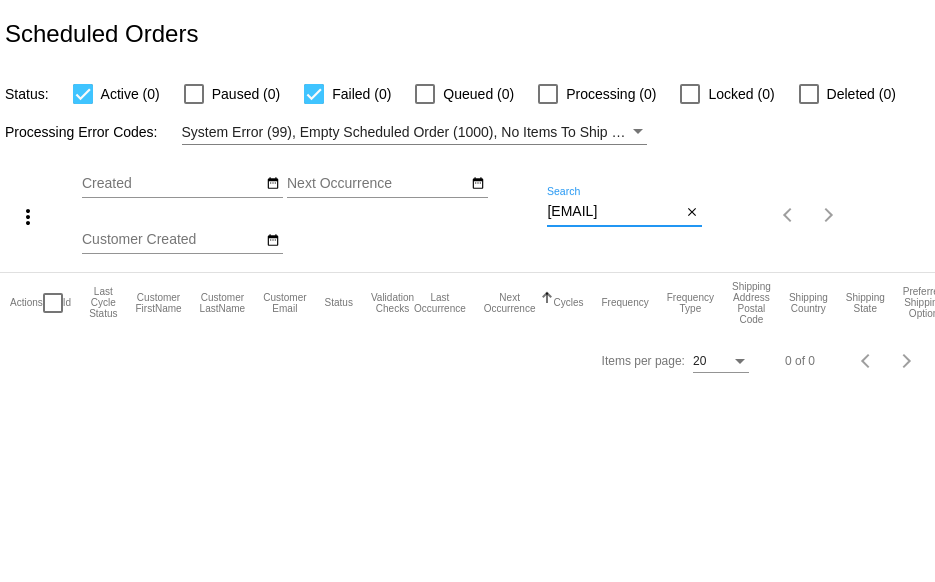 type on "[EMAIL]" 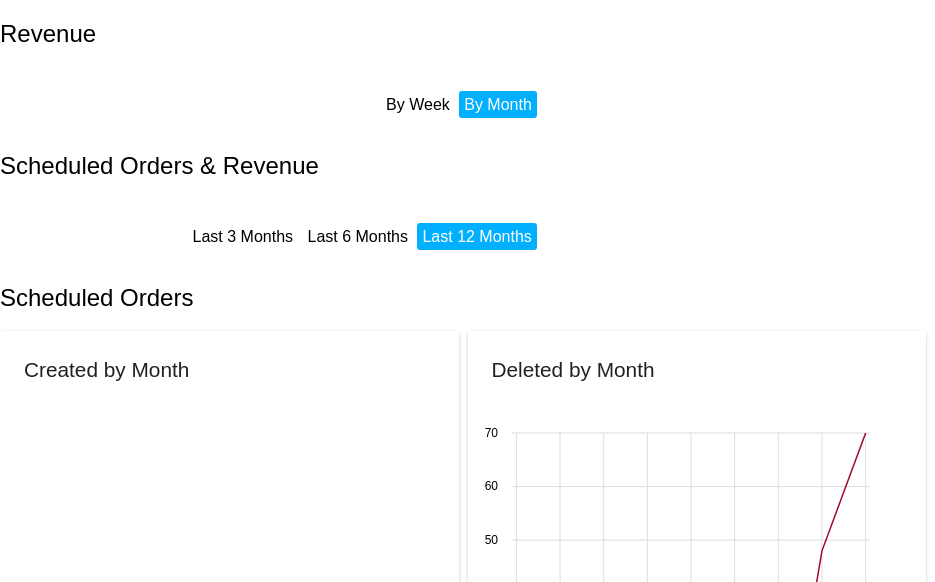 scroll, scrollTop: 0, scrollLeft: 0, axis: both 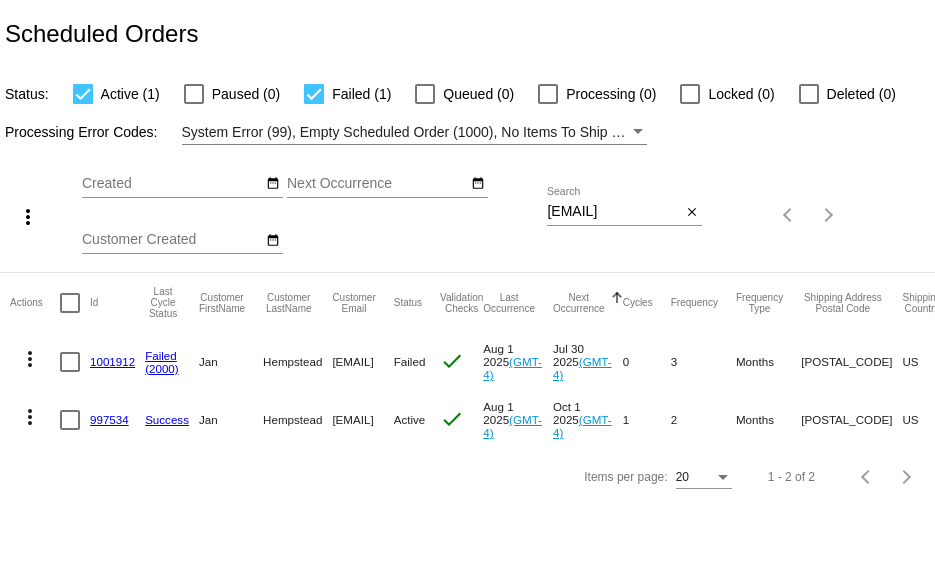 drag, startPoint x: 546, startPoint y: 207, endPoint x: 707, endPoint y: 210, distance: 161.02795 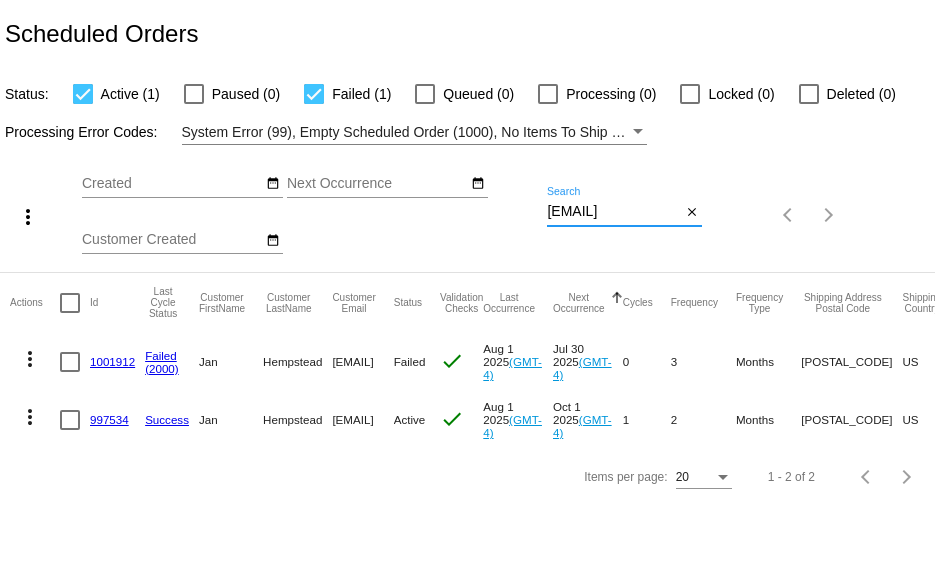 drag, startPoint x: 675, startPoint y: 213, endPoint x: 442, endPoint y: 231, distance: 233.69424 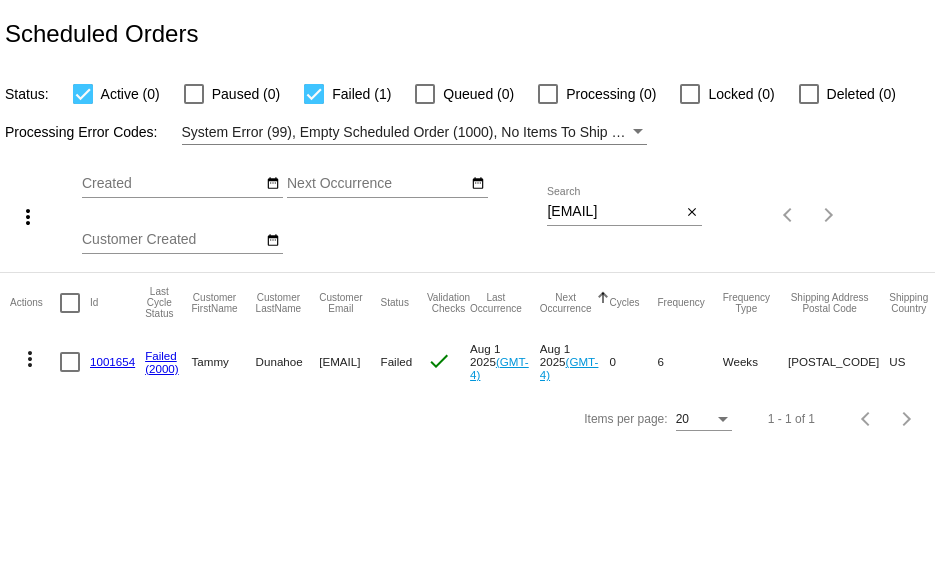 scroll, scrollTop: 0, scrollLeft: 0, axis: both 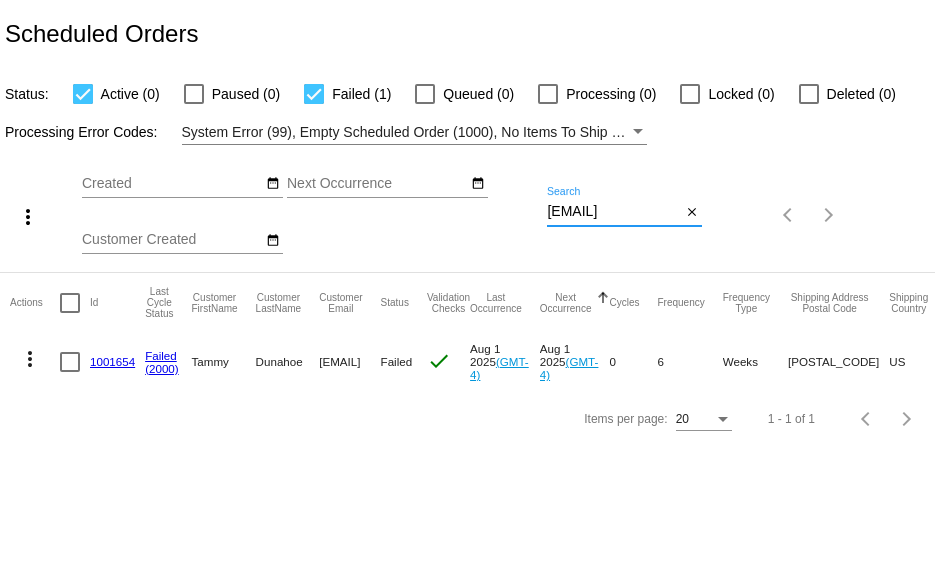 drag, startPoint x: 548, startPoint y: 212, endPoint x: 752, endPoint y: 211, distance: 204.00246 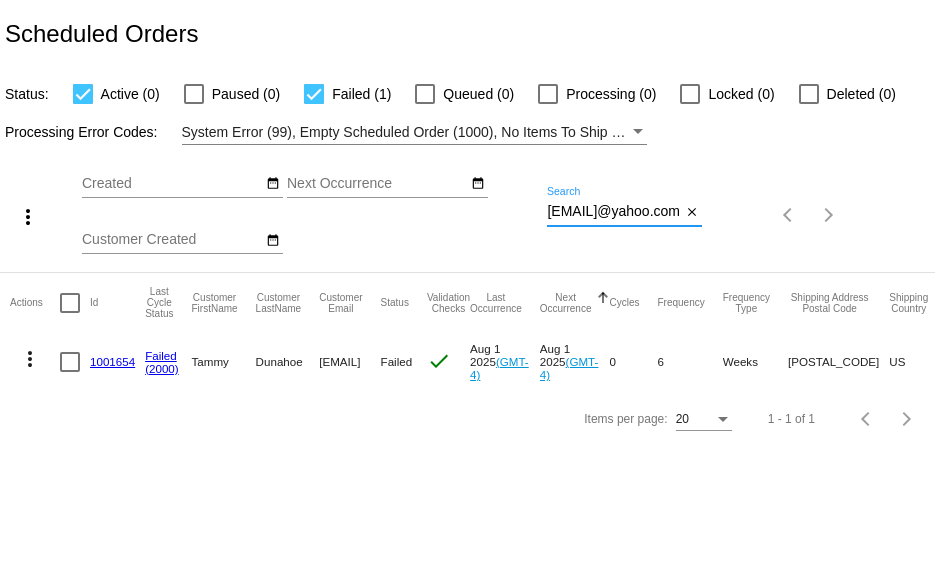 scroll, scrollTop: 0, scrollLeft: 32, axis: horizontal 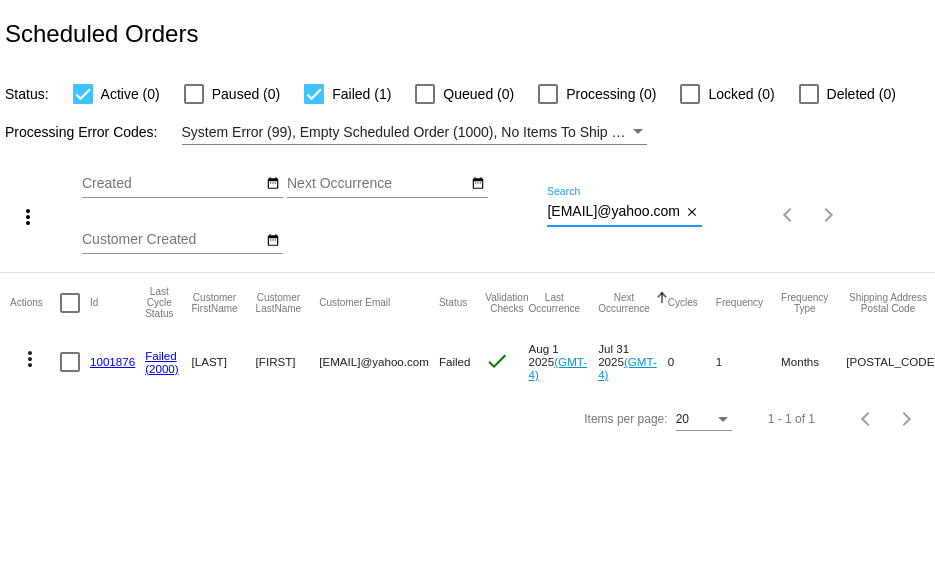 drag, startPoint x: 548, startPoint y: 214, endPoint x: 722, endPoint y: 247, distance: 177.10167 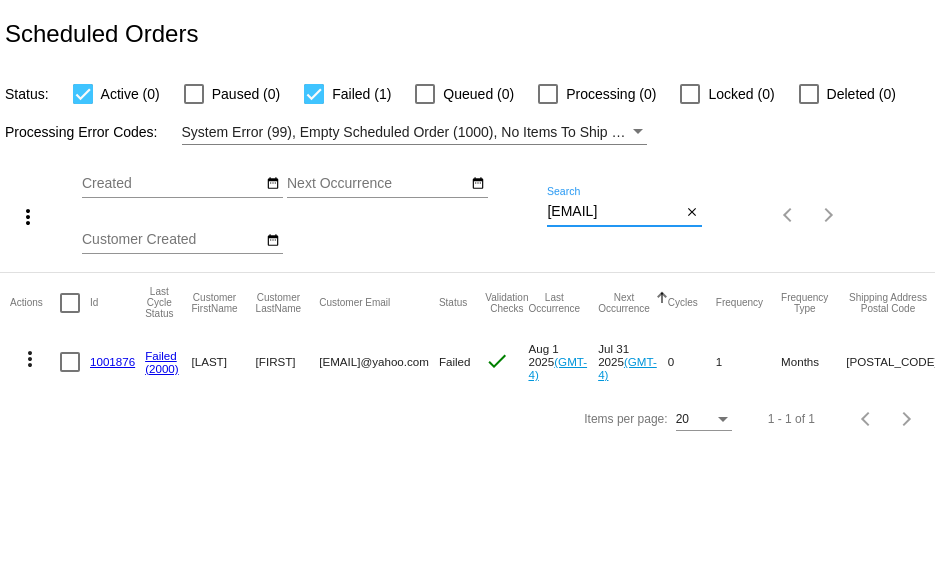 scroll, scrollTop: 0, scrollLeft: 29, axis: horizontal 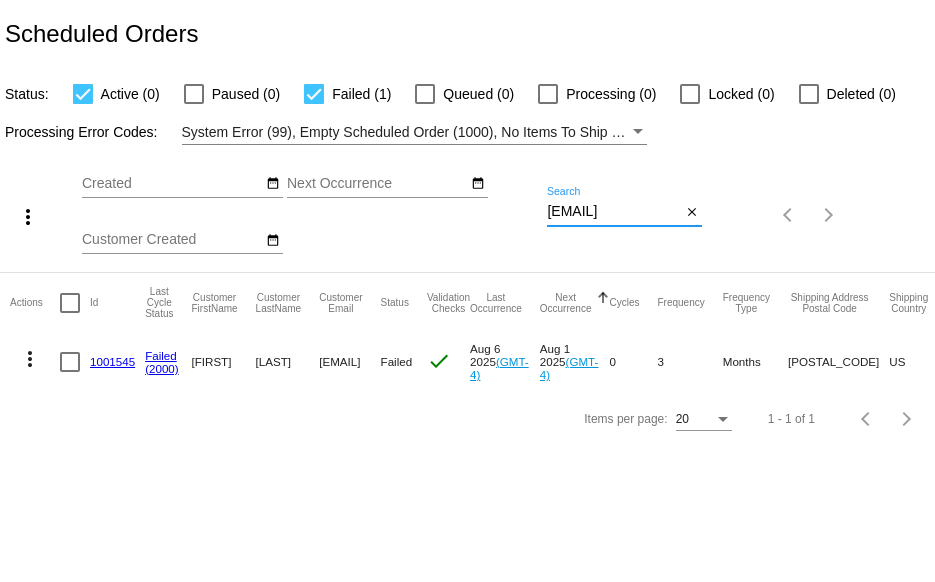 type on "csweeney536@gmail.com" 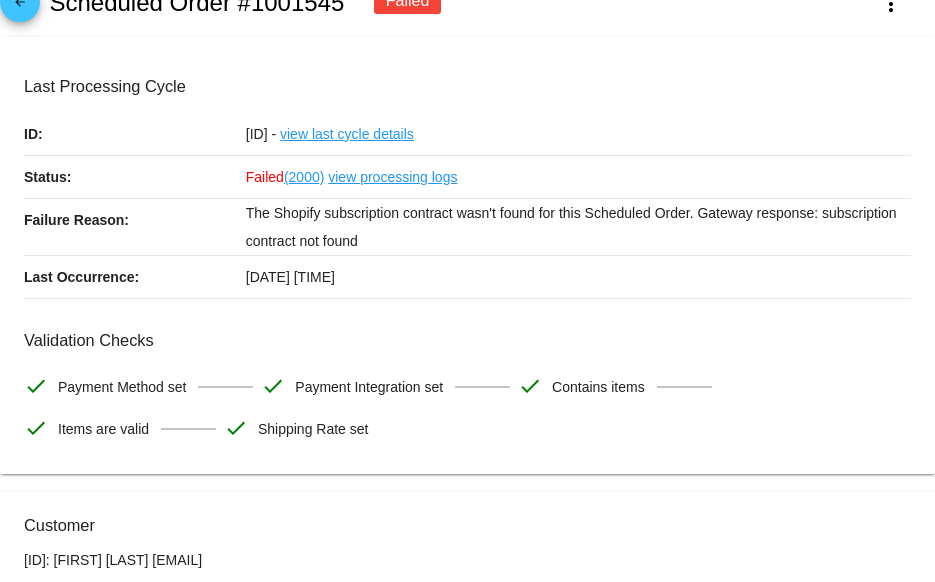 scroll, scrollTop: 0, scrollLeft: 0, axis: both 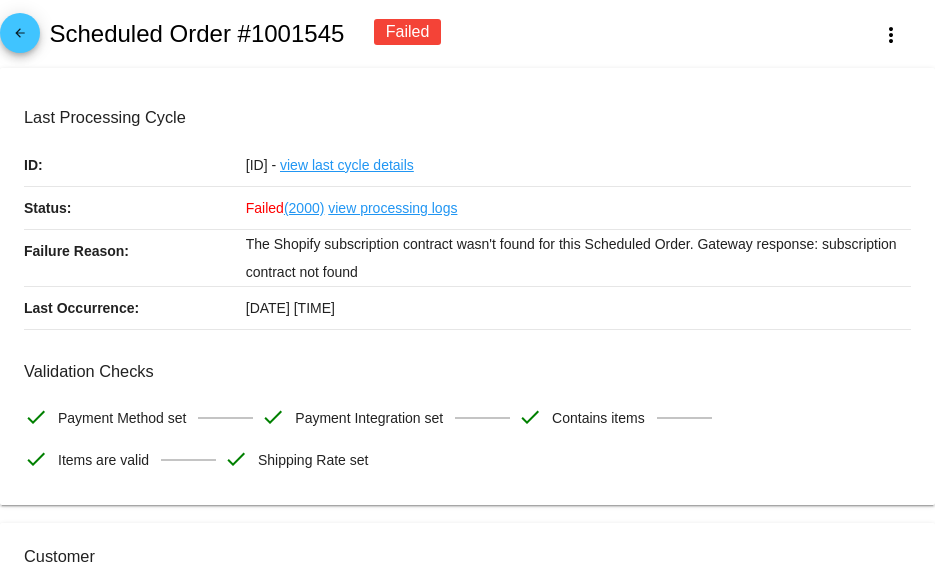 click on "arrow_back" 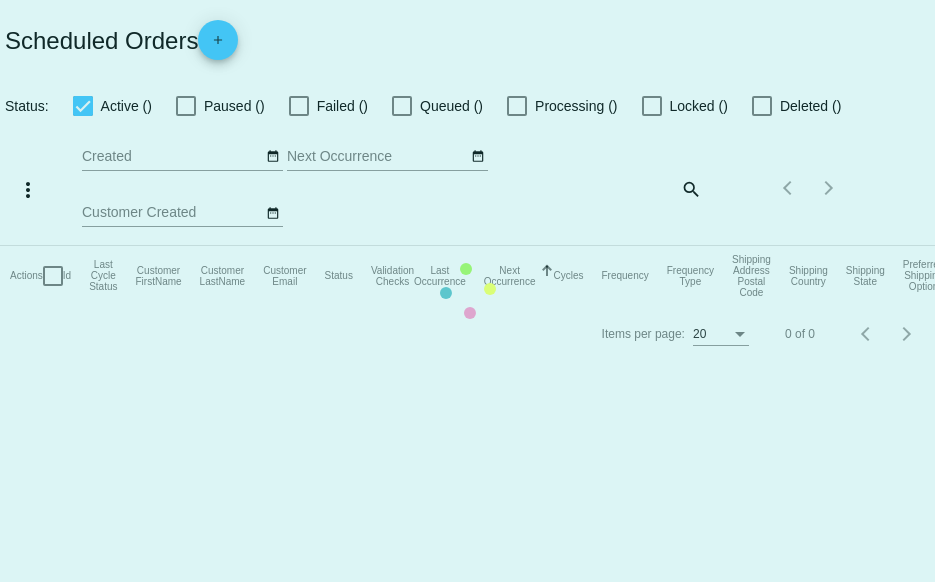 checkbox on "true" 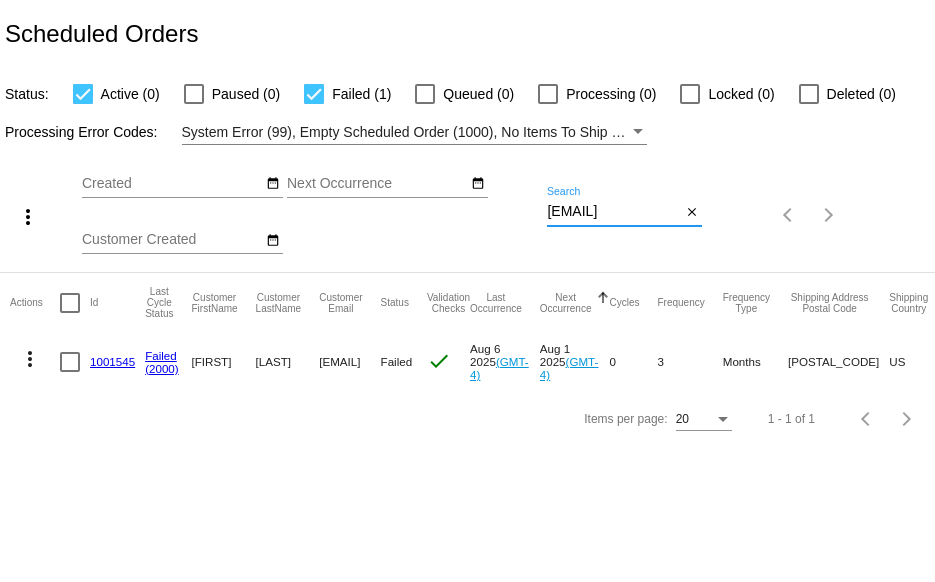 scroll, scrollTop: 0, scrollLeft: 29, axis: horizontal 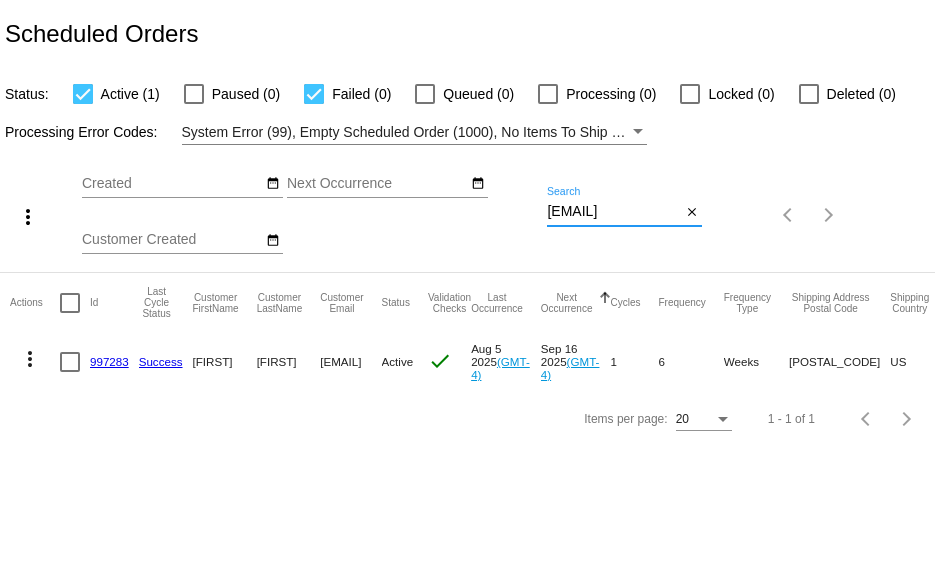 type on "mvaelas@proton.me" 